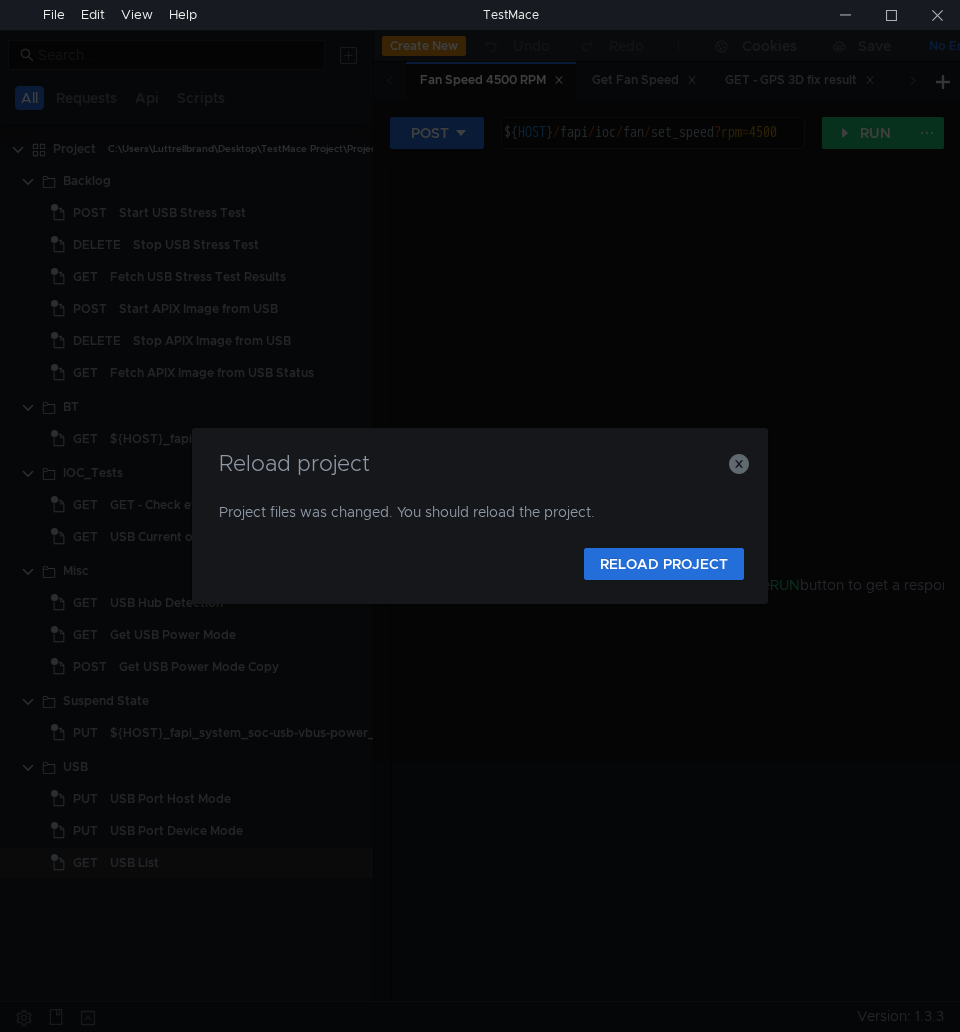 scroll, scrollTop: 0, scrollLeft: 0, axis: both 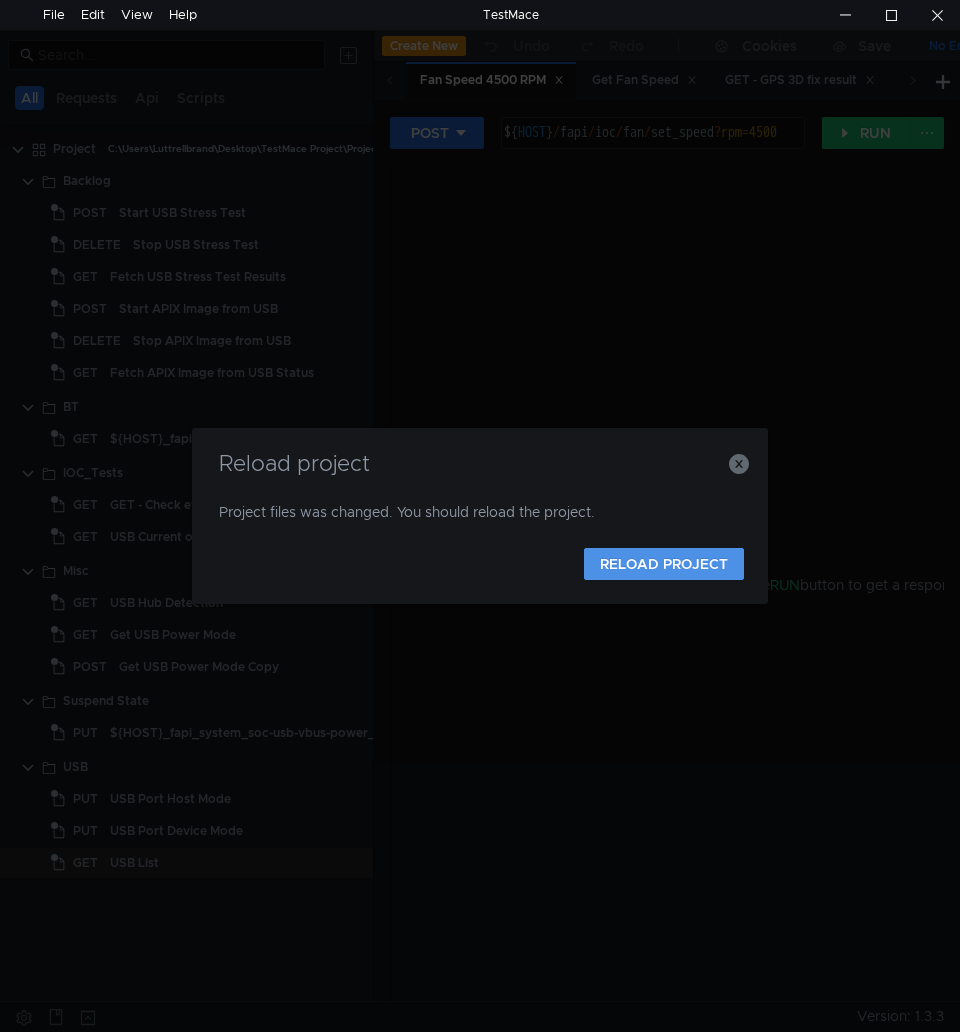 click on "RELOAD PROJECT" at bounding box center [664, 564] 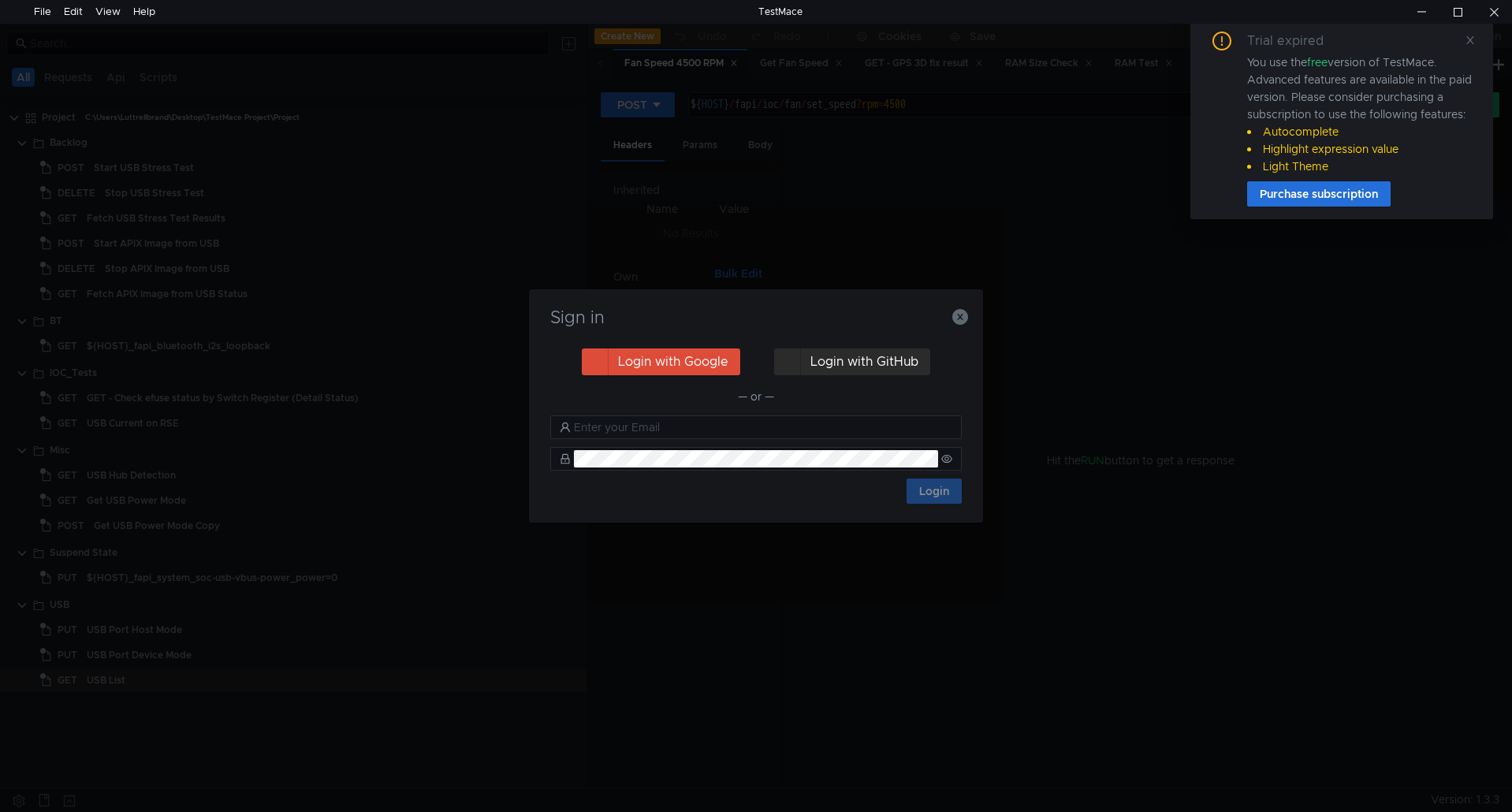 scroll, scrollTop: 0, scrollLeft: 0, axis: both 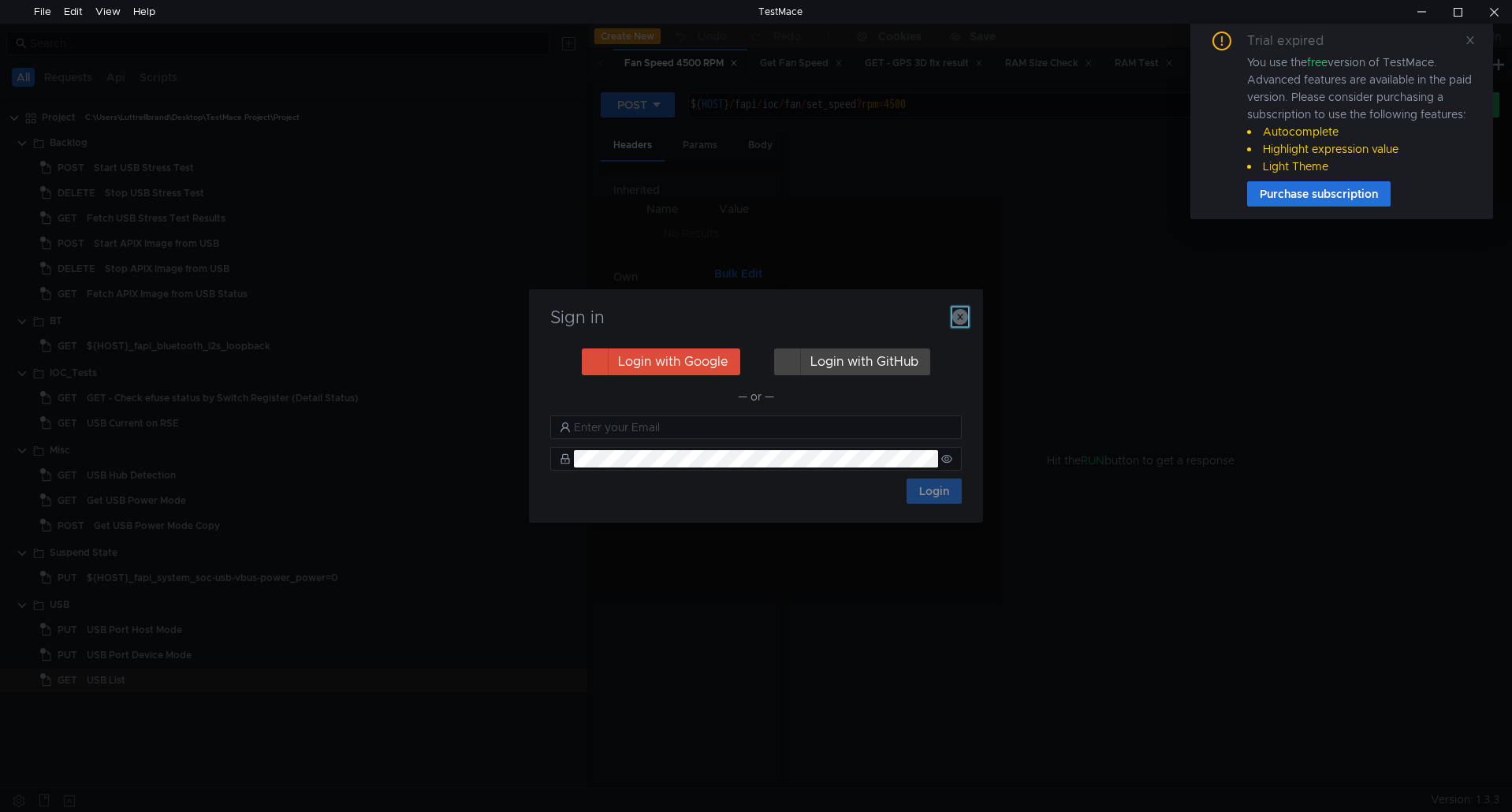 click at bounding box center [960, 317] 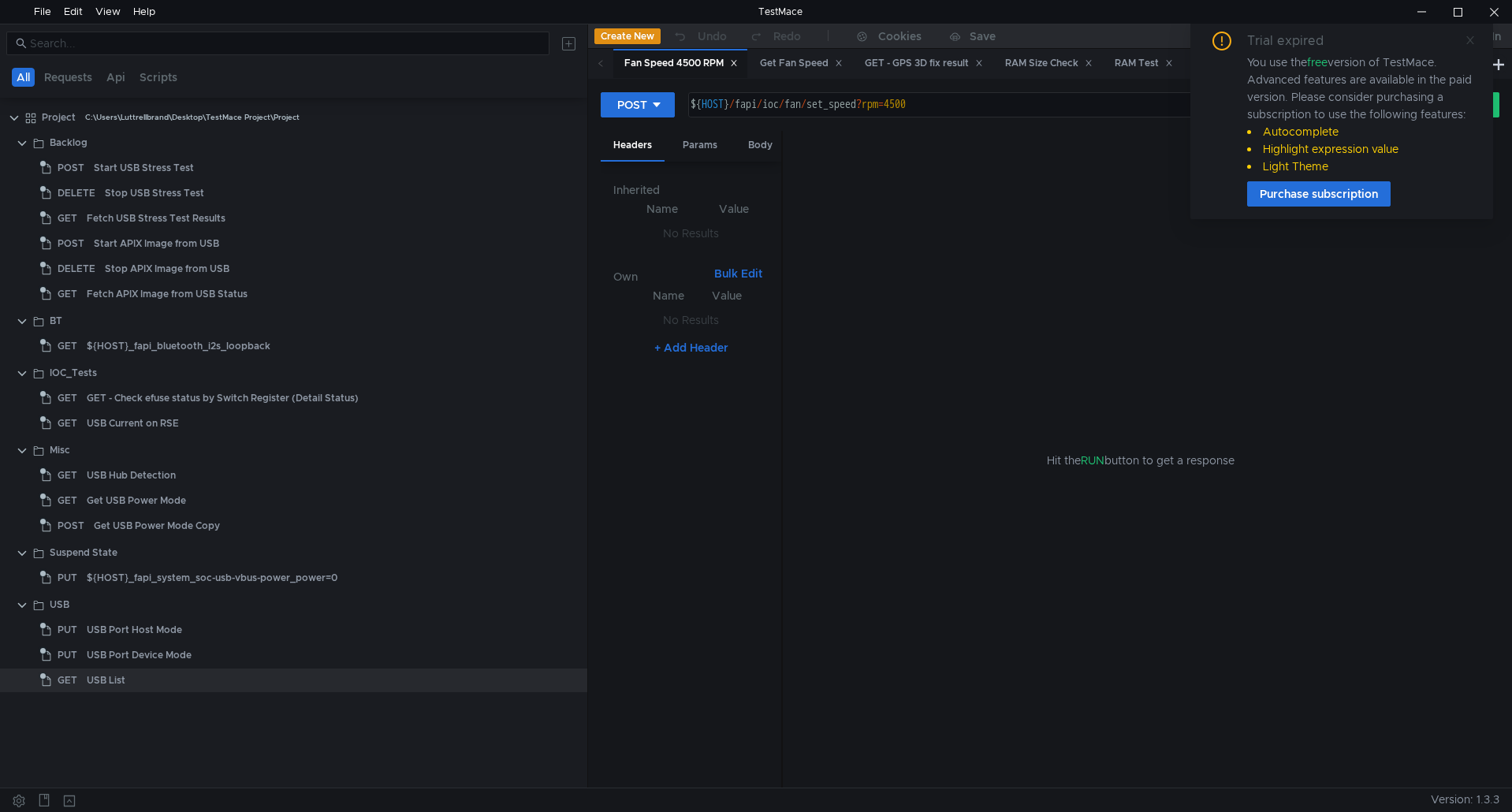 click at bounding box center (1470, 40) 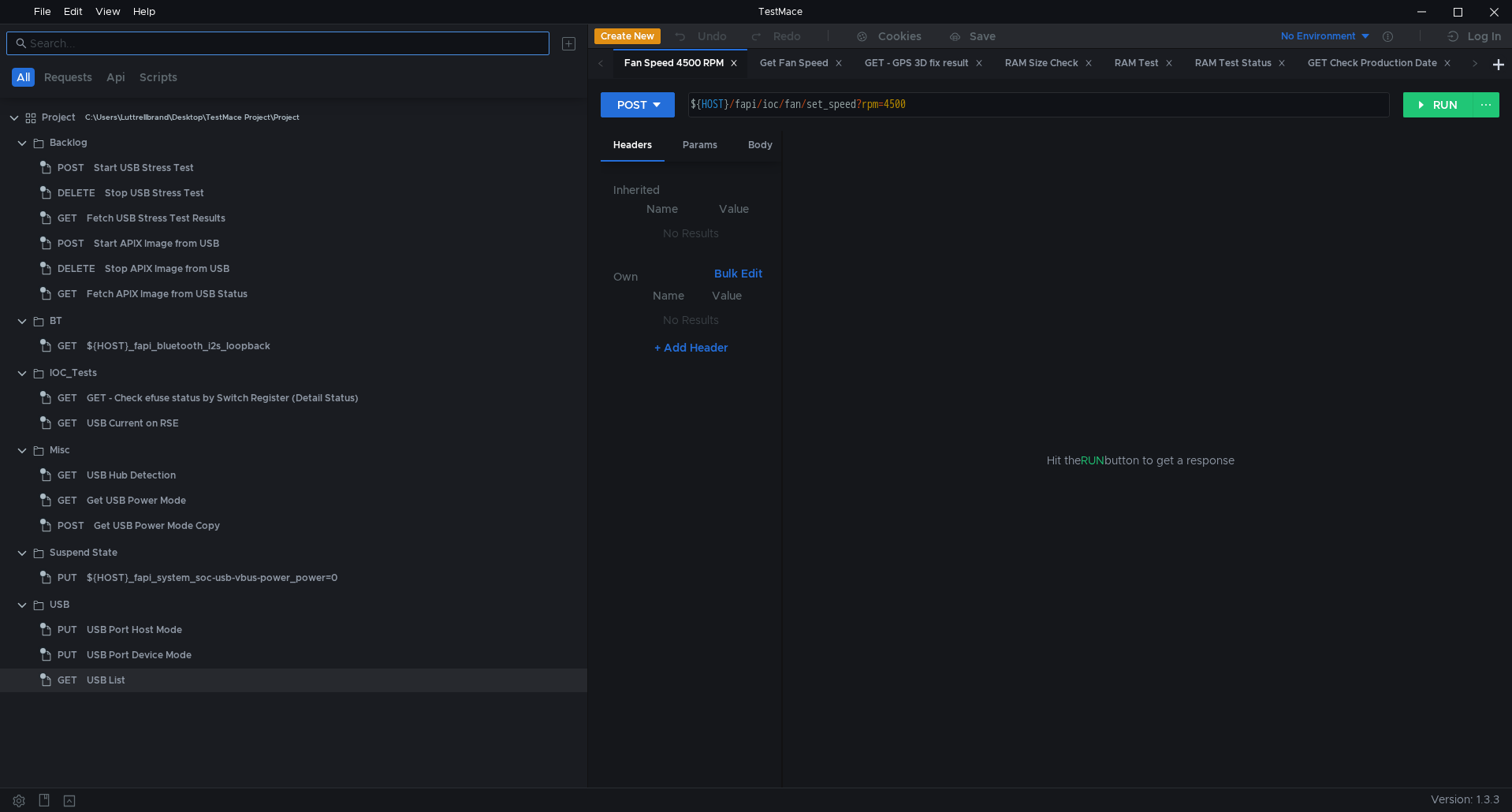 click at bounding box center [285, 43] 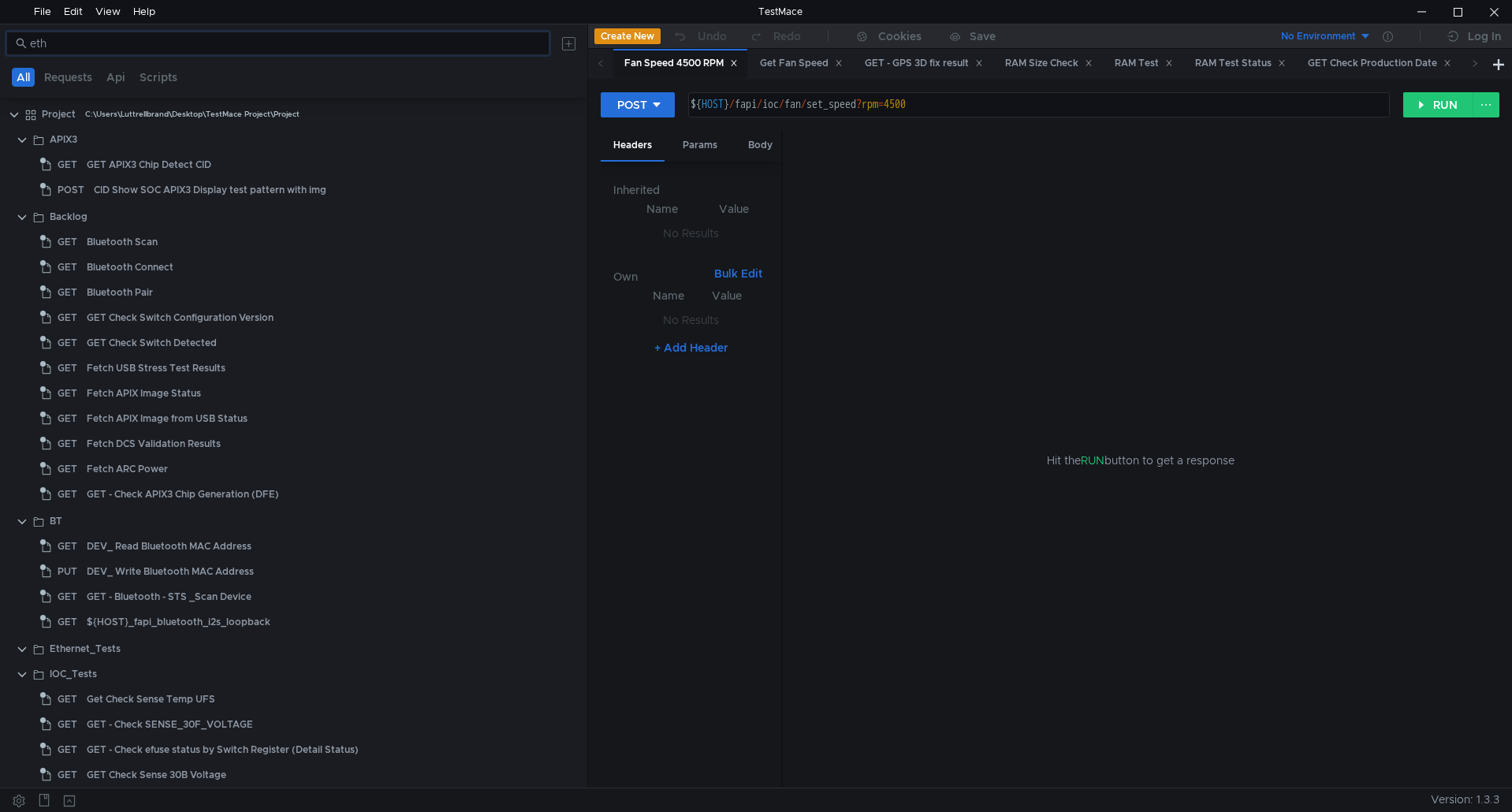 scroll, scrollTop: 0, scrollLeft: 0, axis: both 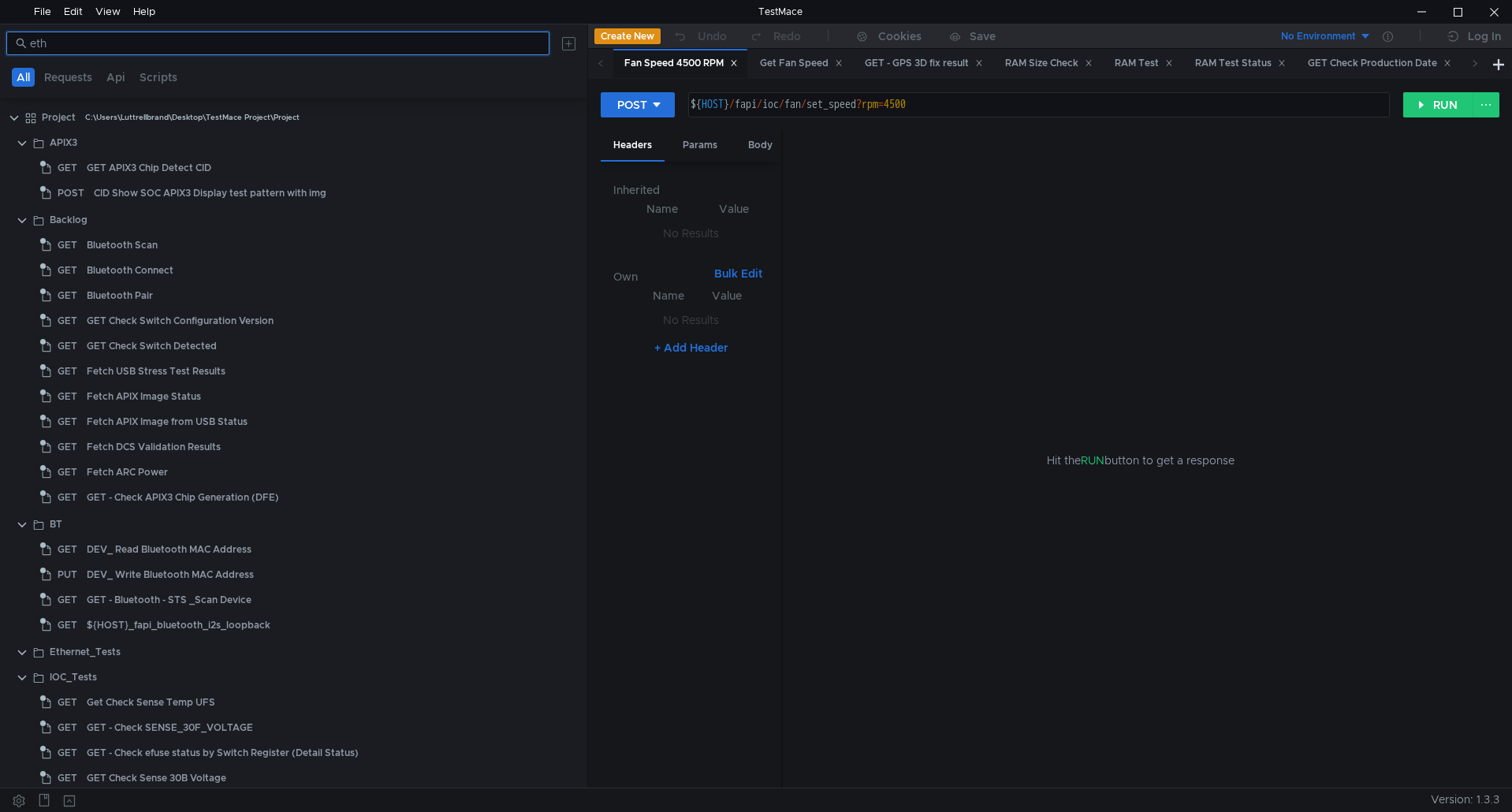 click on "eth" at bounding box center [285, 43] 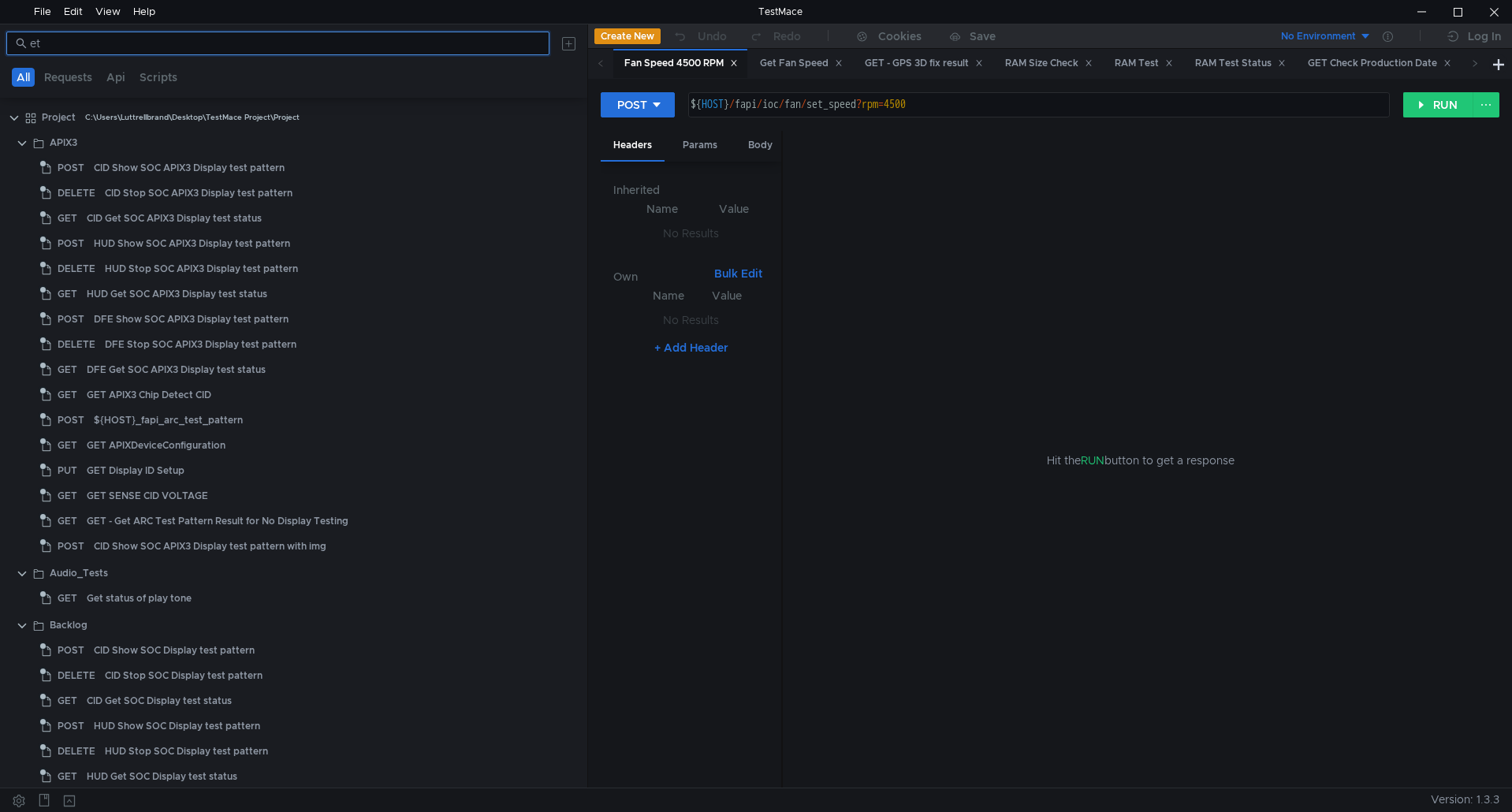 type on "e" 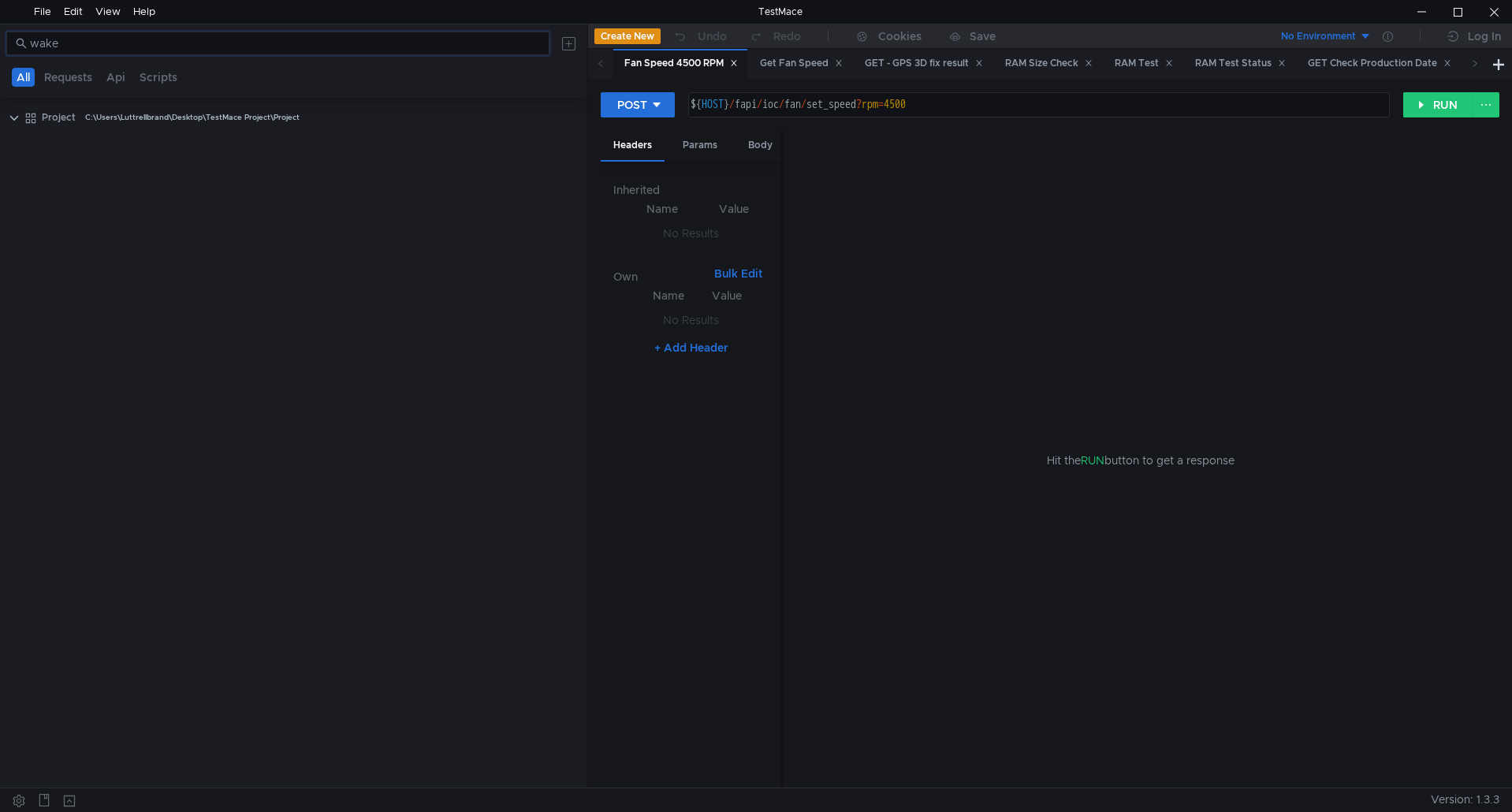 type on "wake" 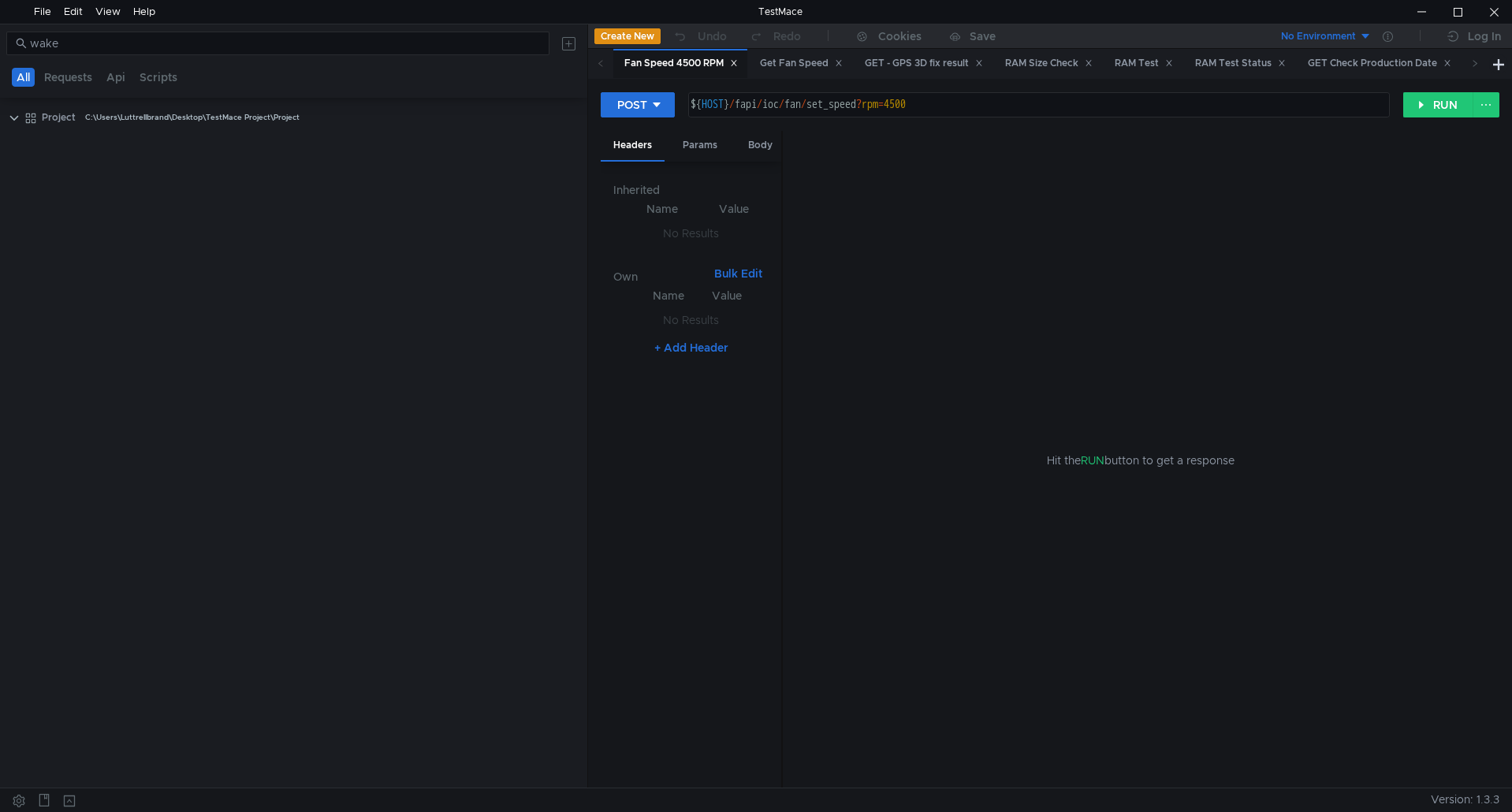 click on "Project  C:\Users\Luttrellbrand\Desktop\TestMace Project\Project" at bounding box center (293, 445) 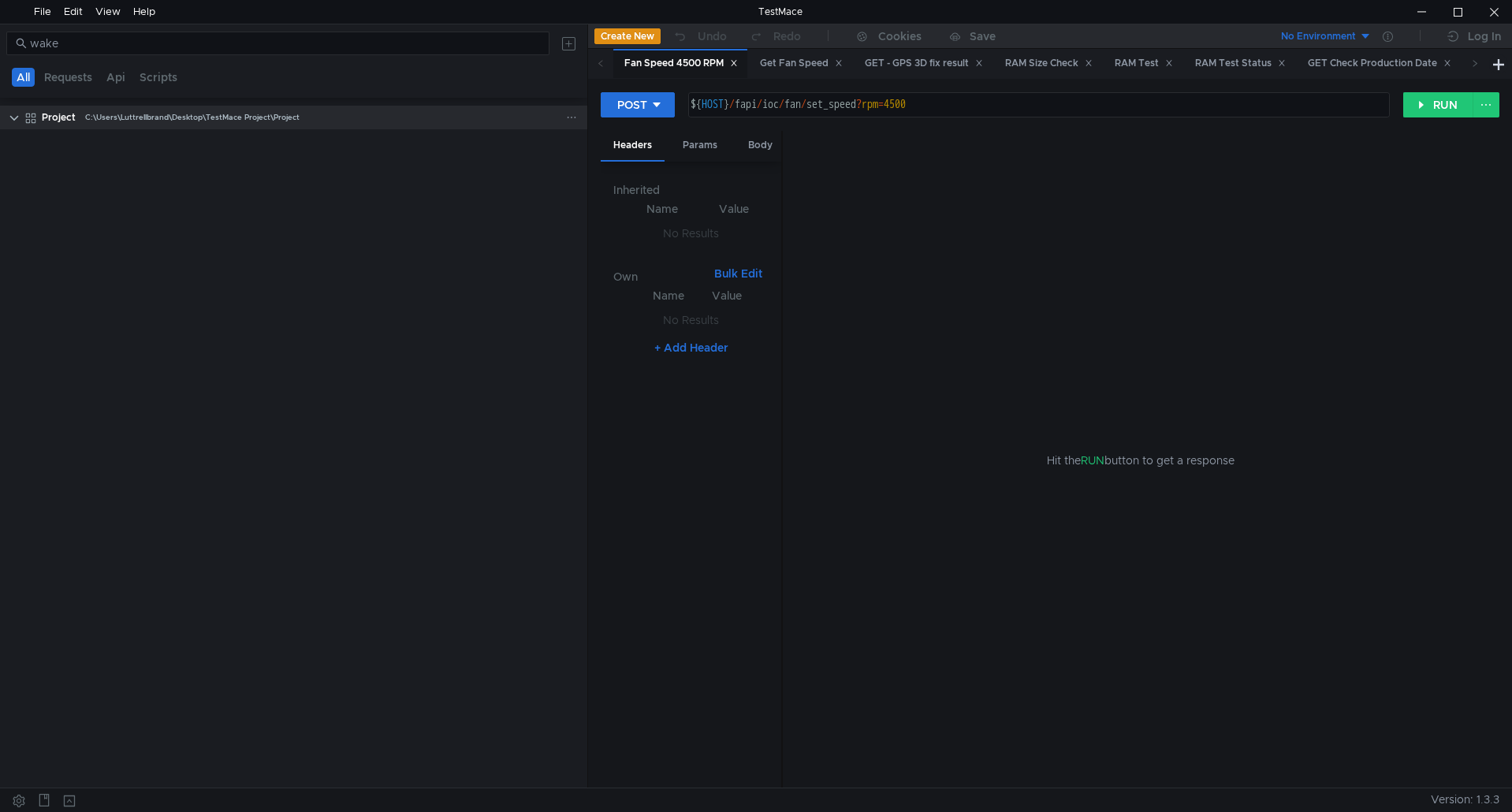 click at bounding box center (14, 118) 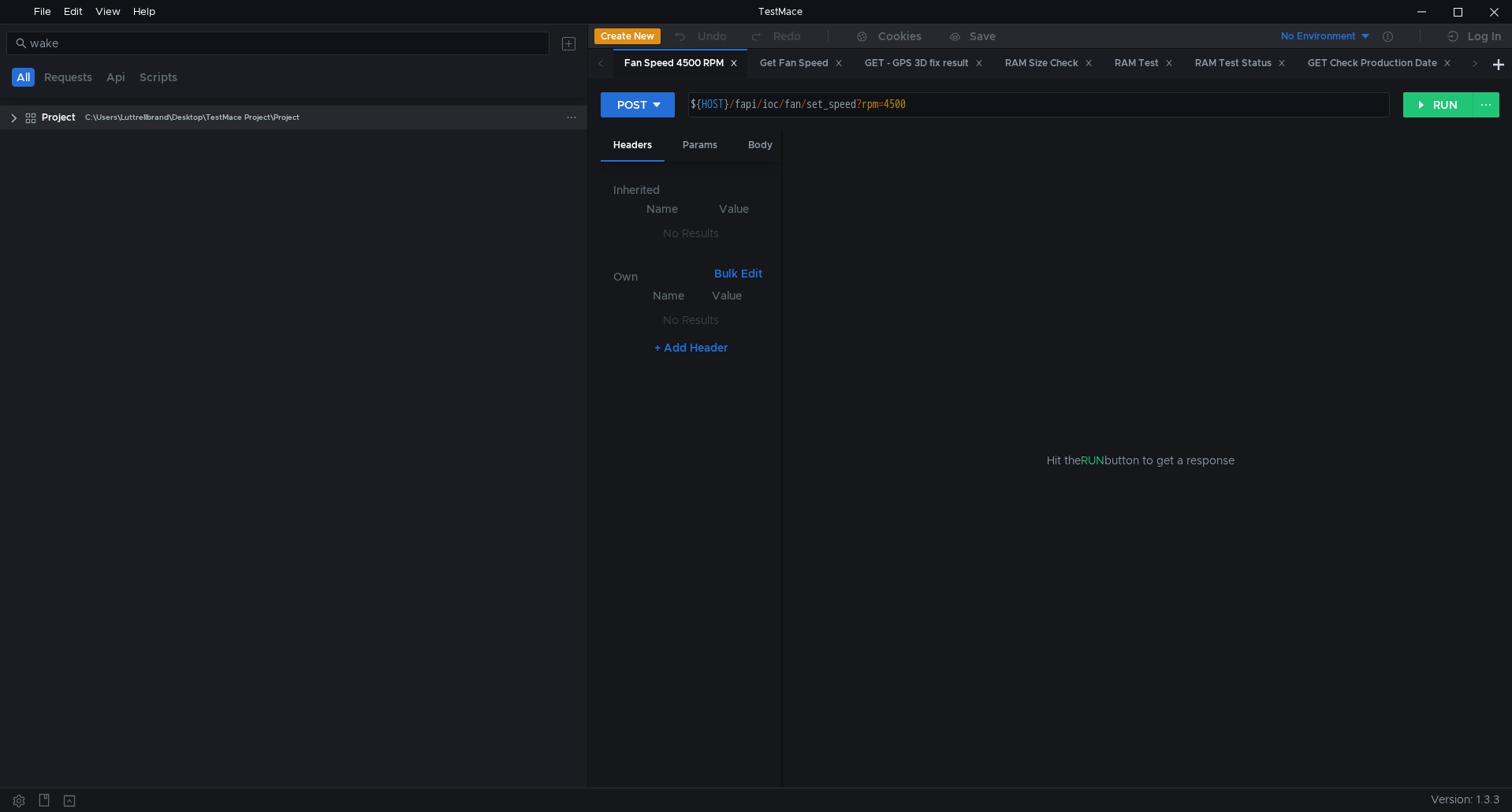 click at bounding box center (14, 118) 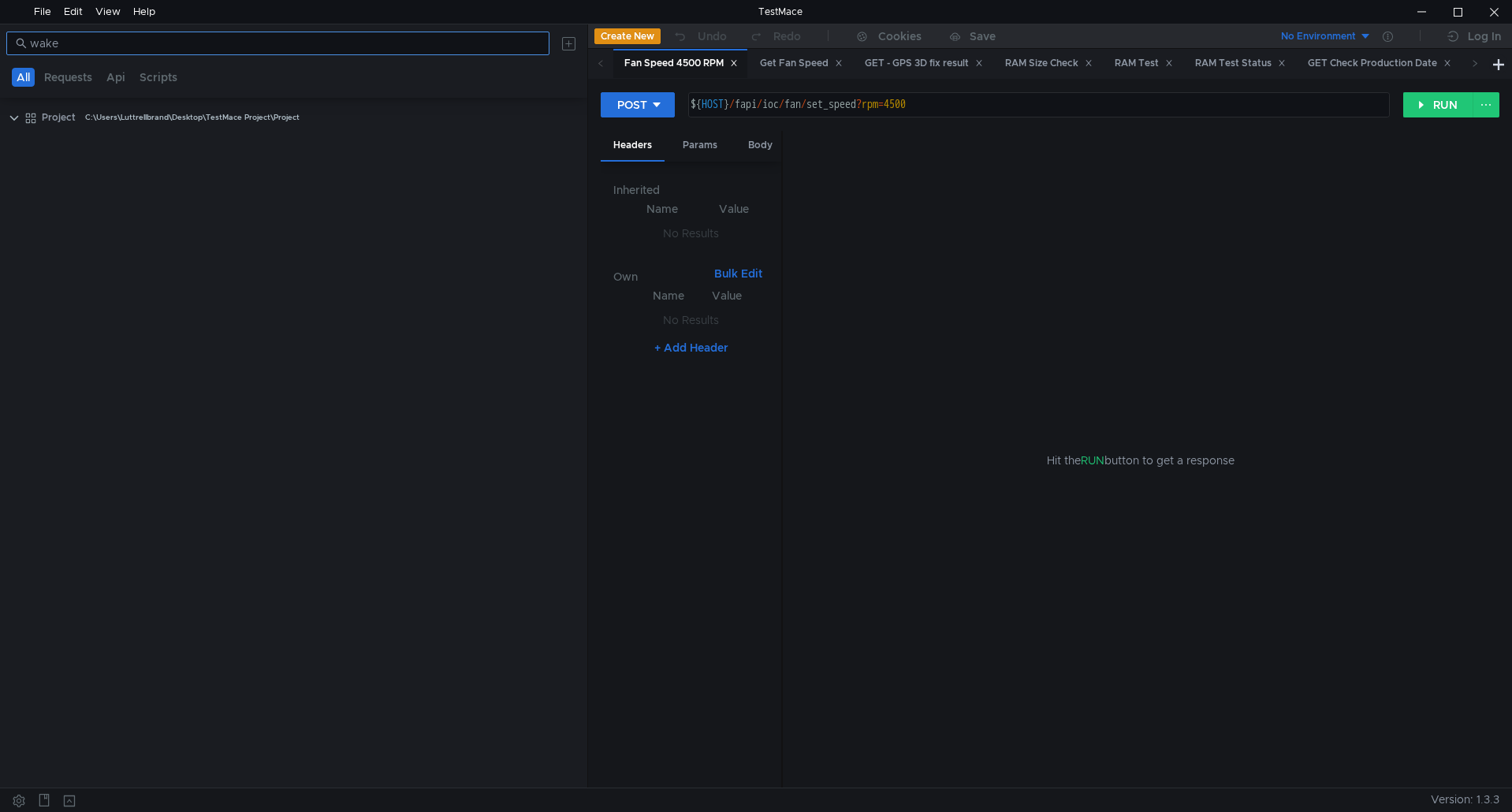 click on "wake" at bounding box center (285, 43) 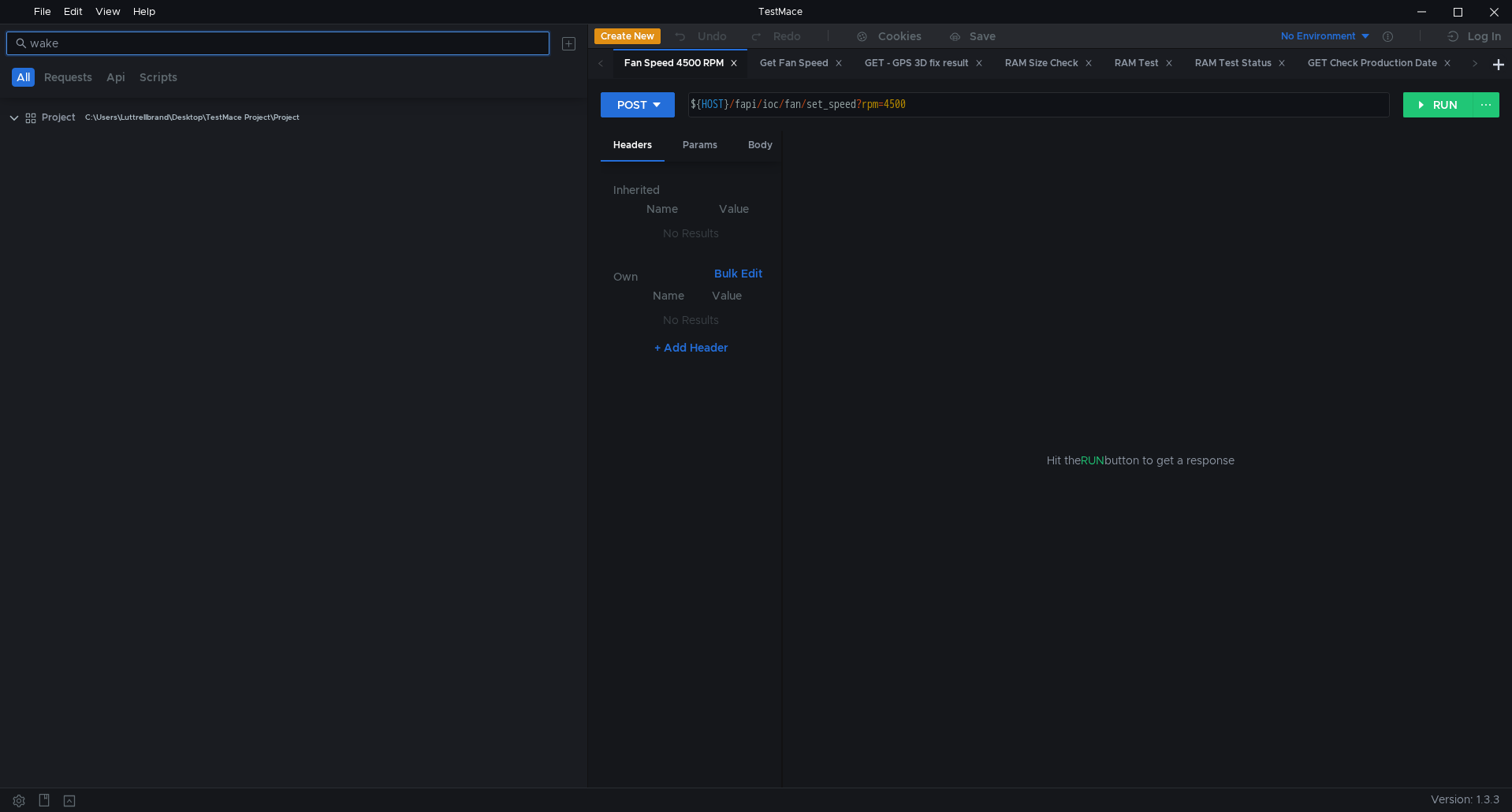 click on "wake" at bounding box center [285, 43] 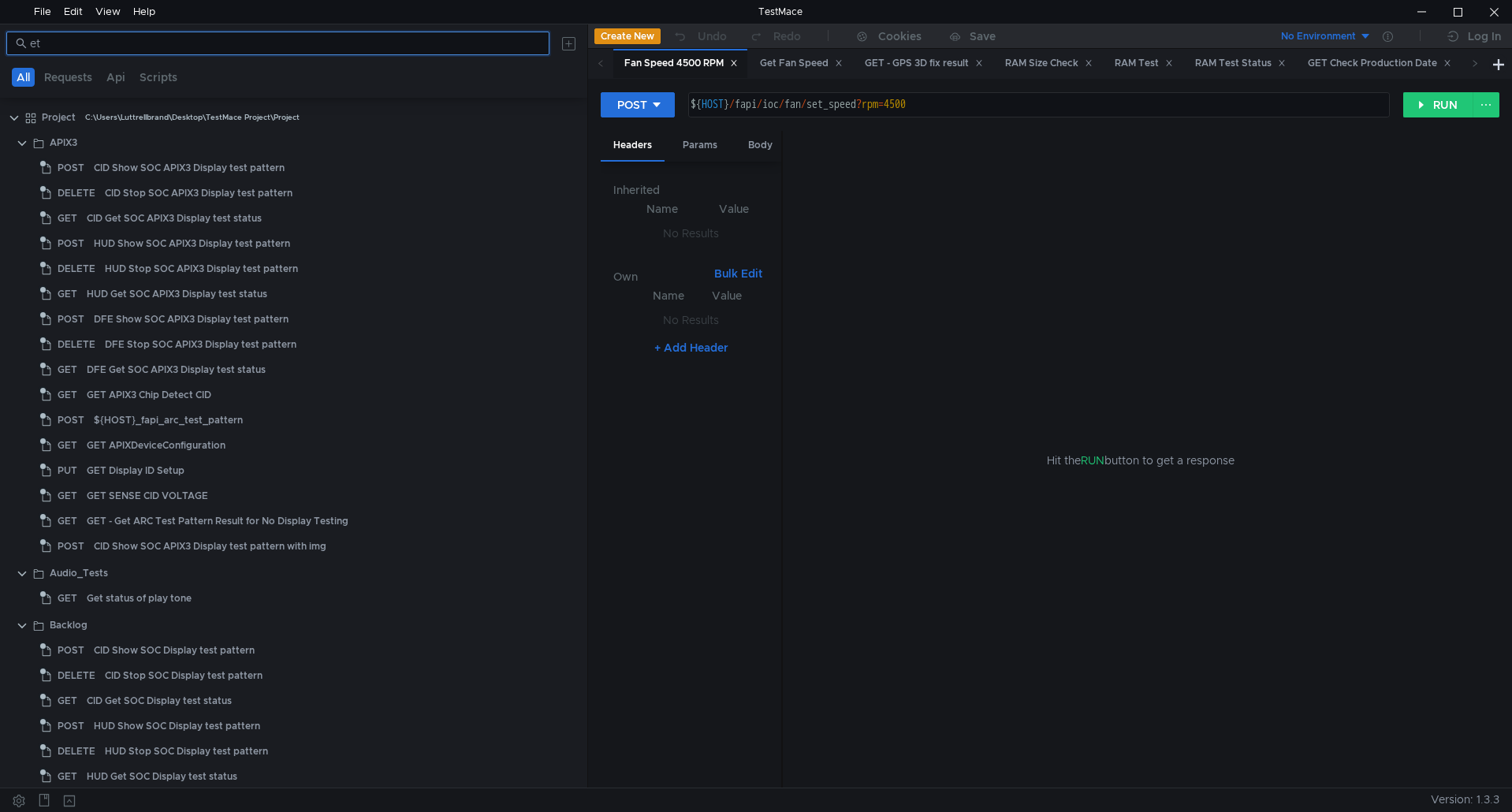 type on "e" 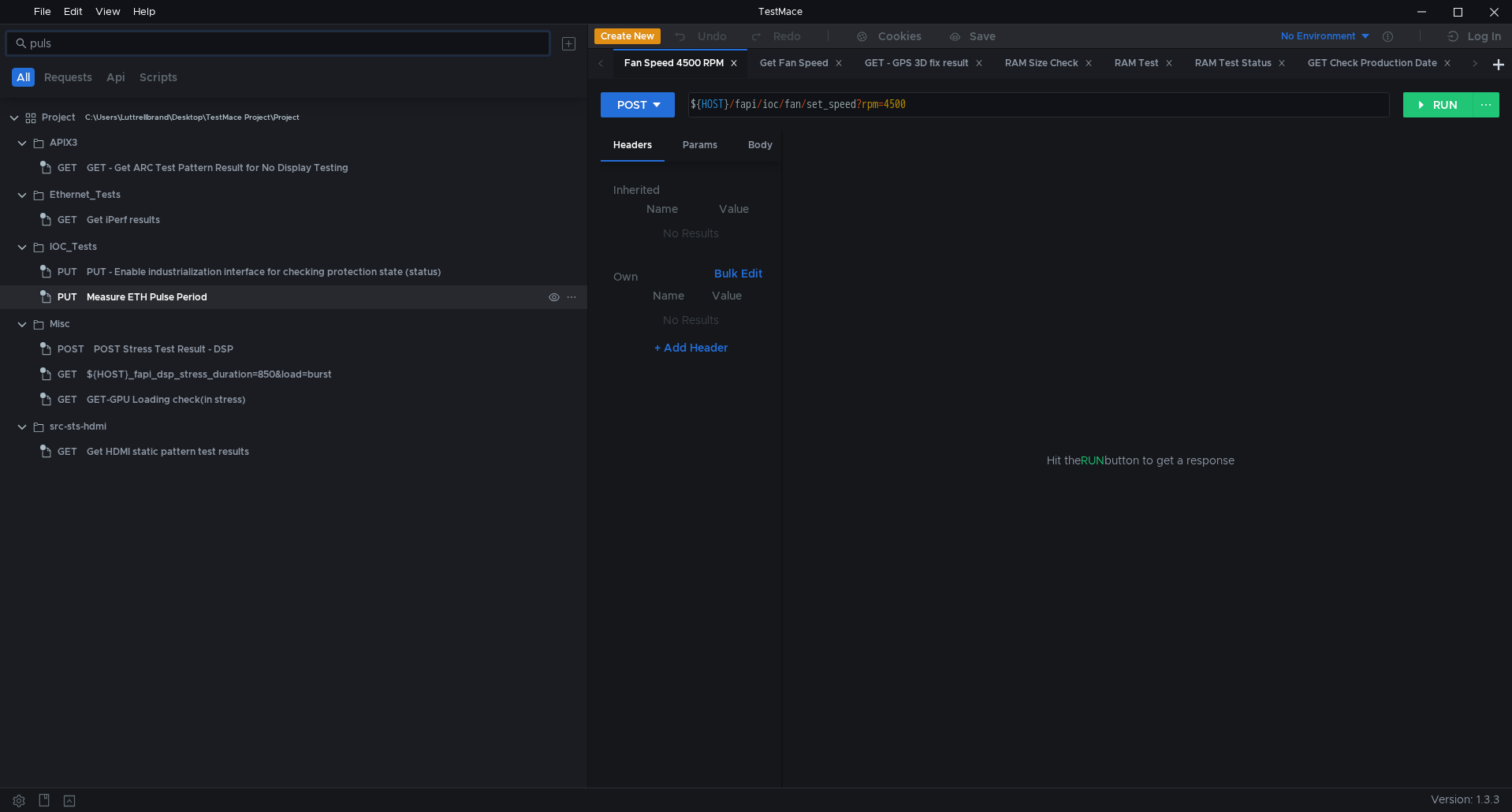 type on "puls" 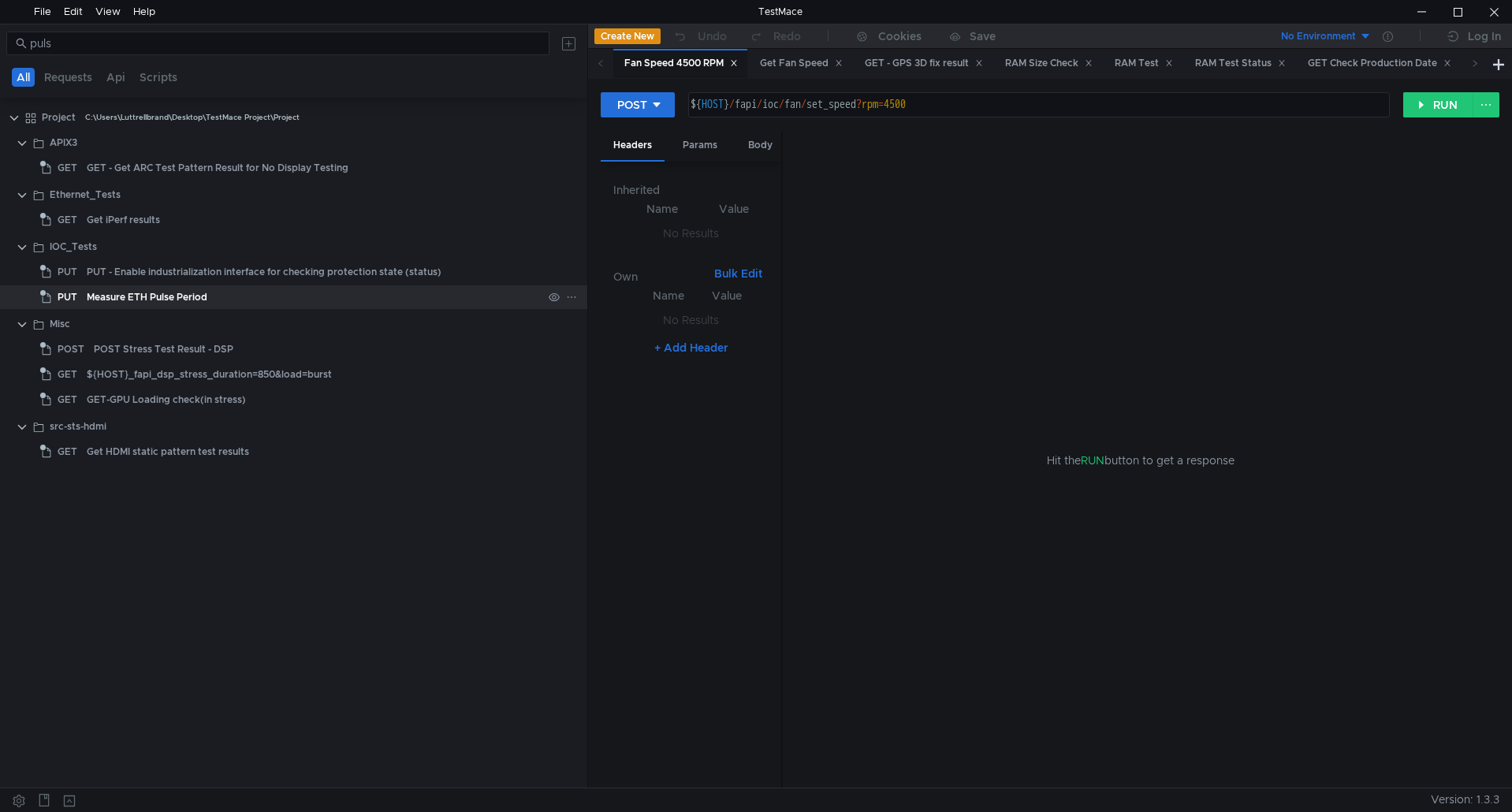 click on "Measure ETH Pulse Period" at bounding box center (147, 297) 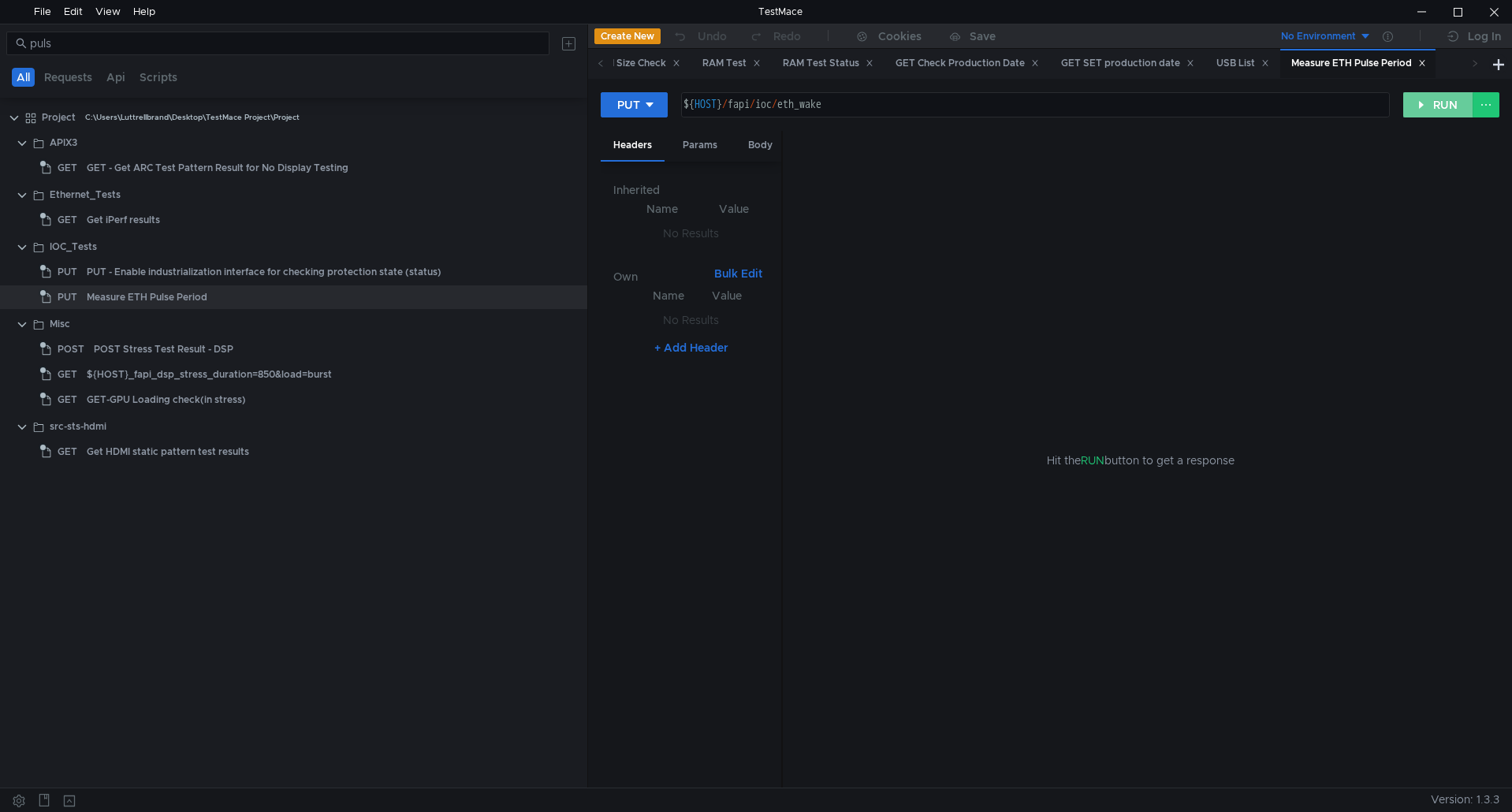 click on "RUN" at bounding box center [1438, 105] 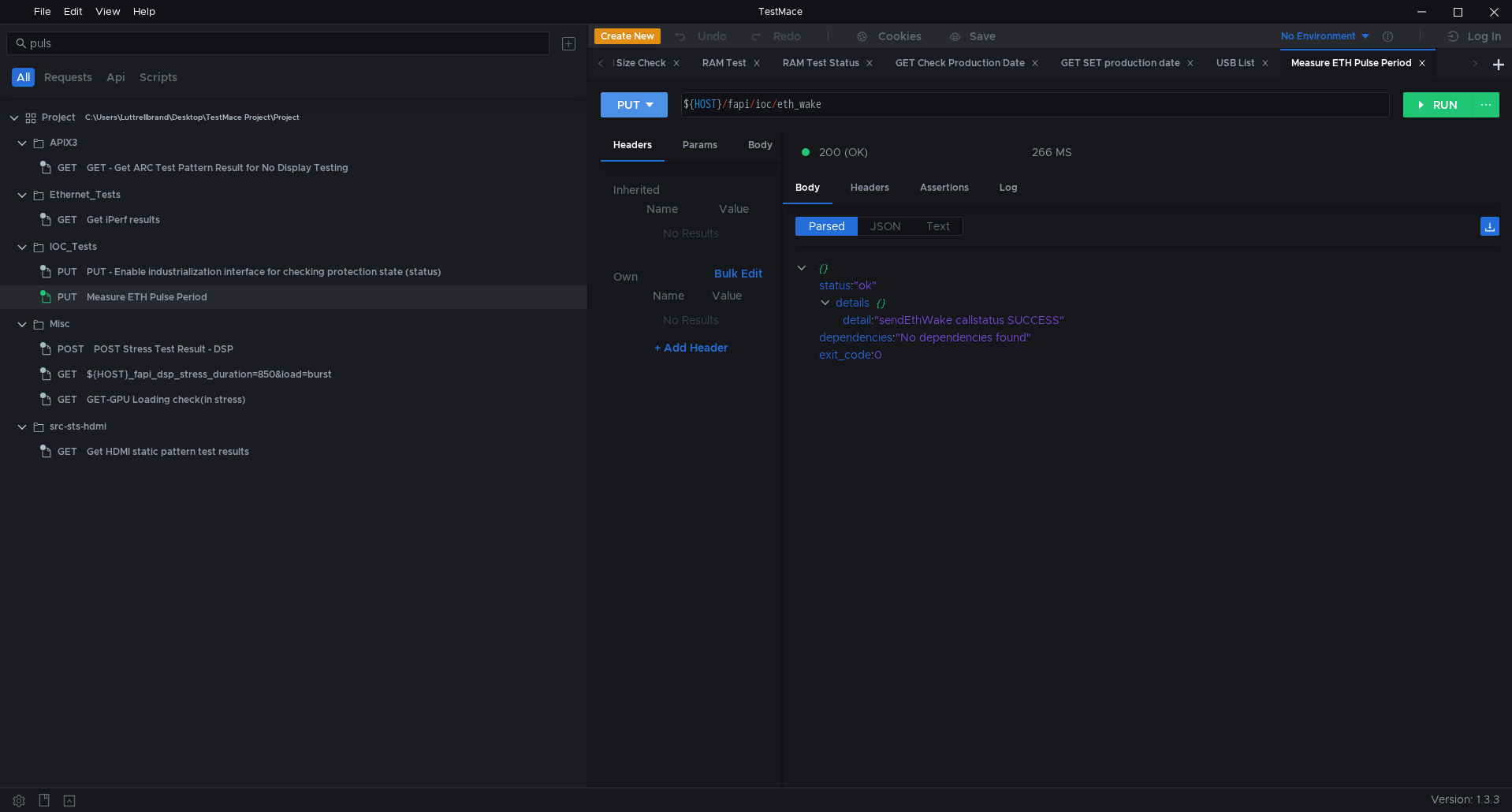 click on "PUT" at bounding box center (628, 105) 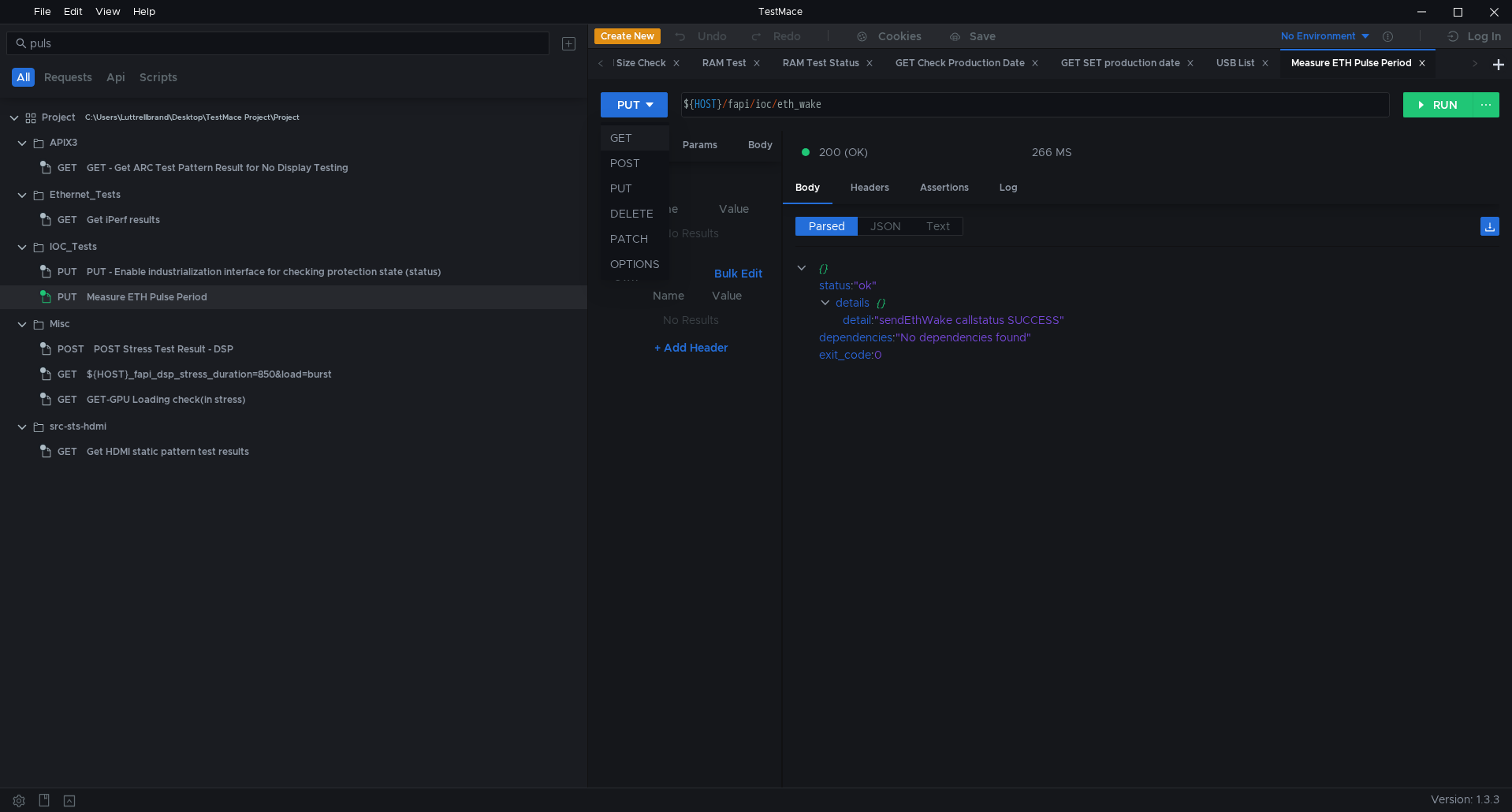 click on "GET" at bounding box center [635, 138] 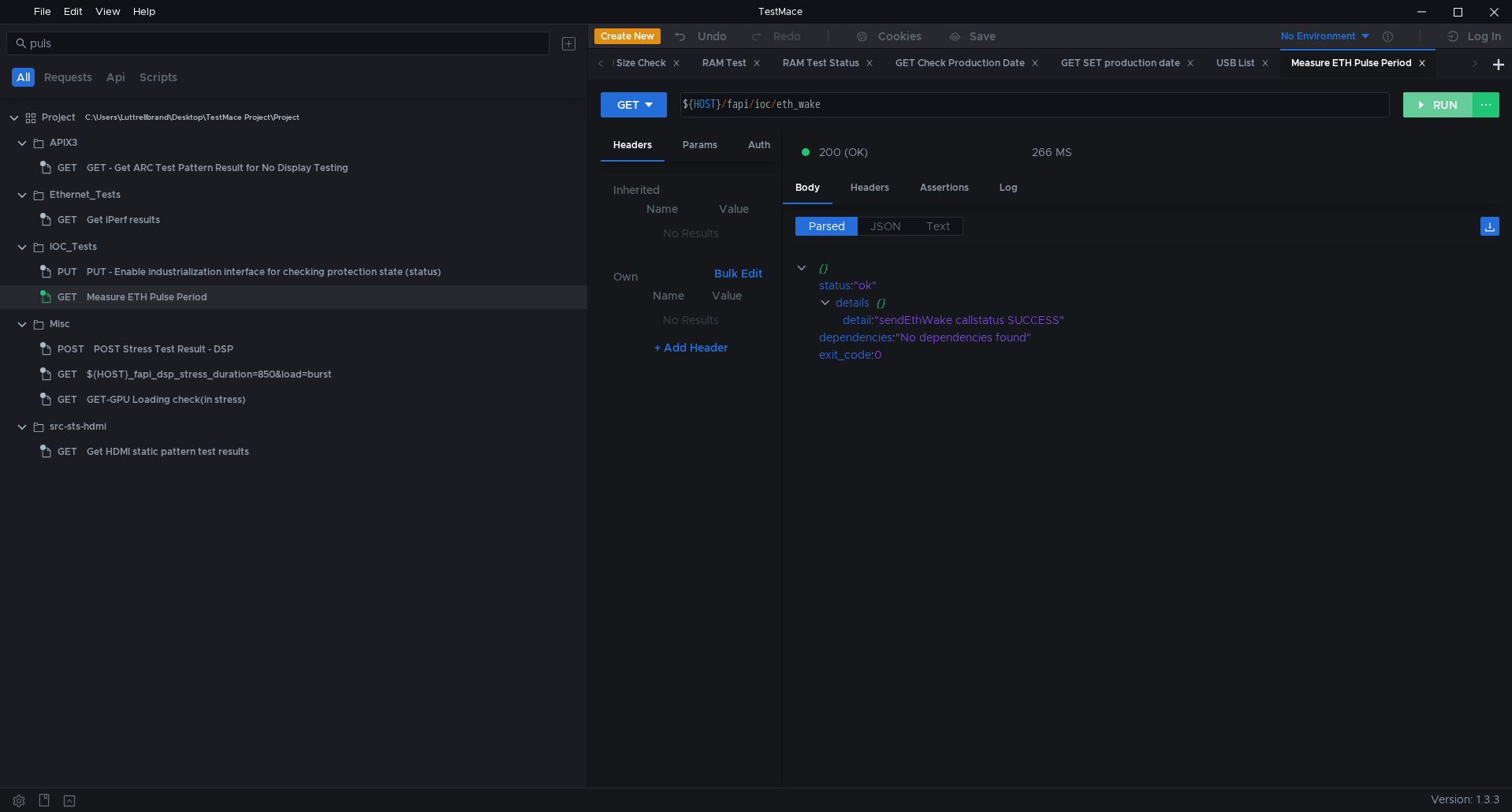 click on "RUN" at bounding box center [1438, 105] 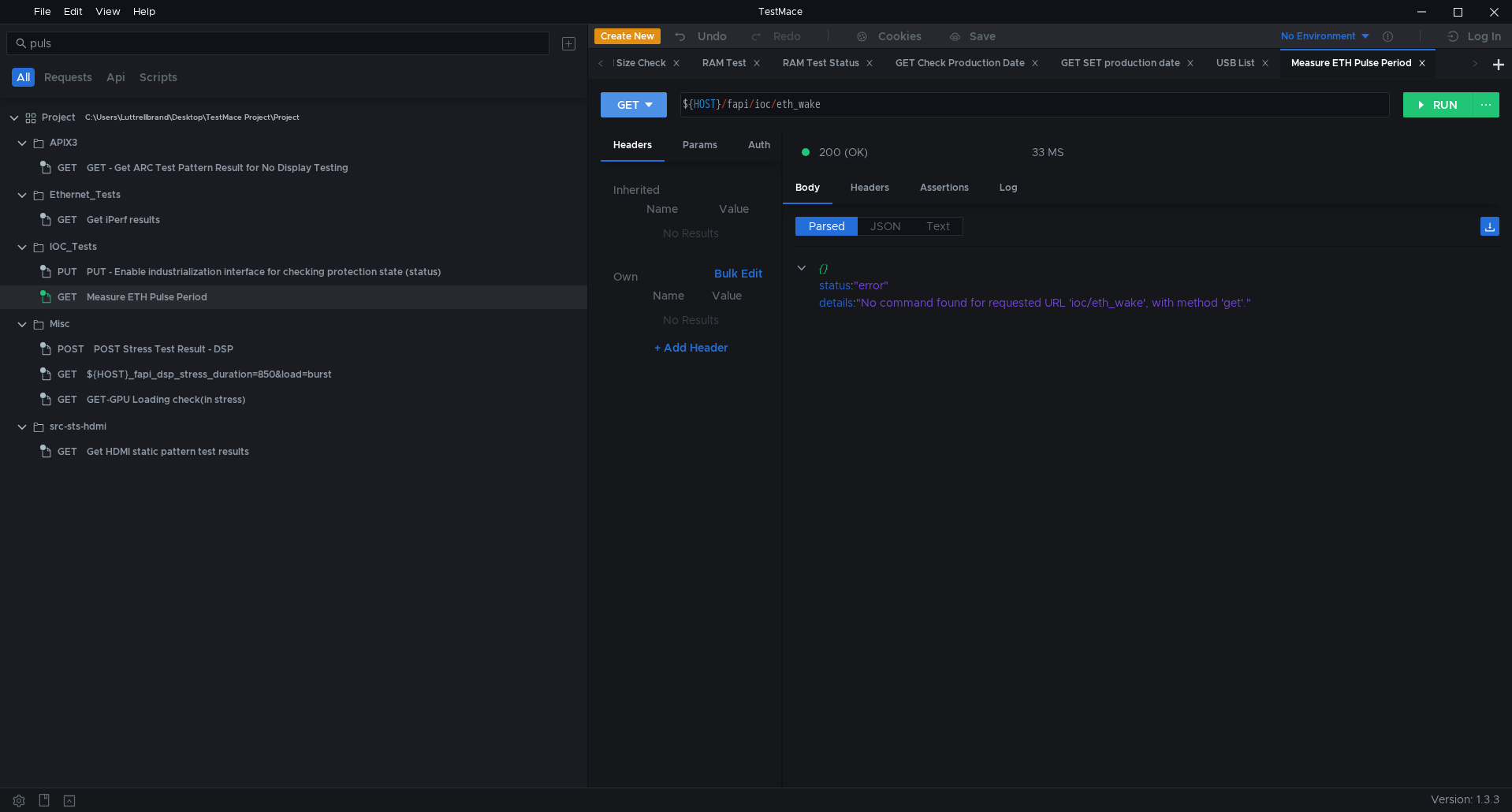 click on "GET" at bounding box center [634, 105] 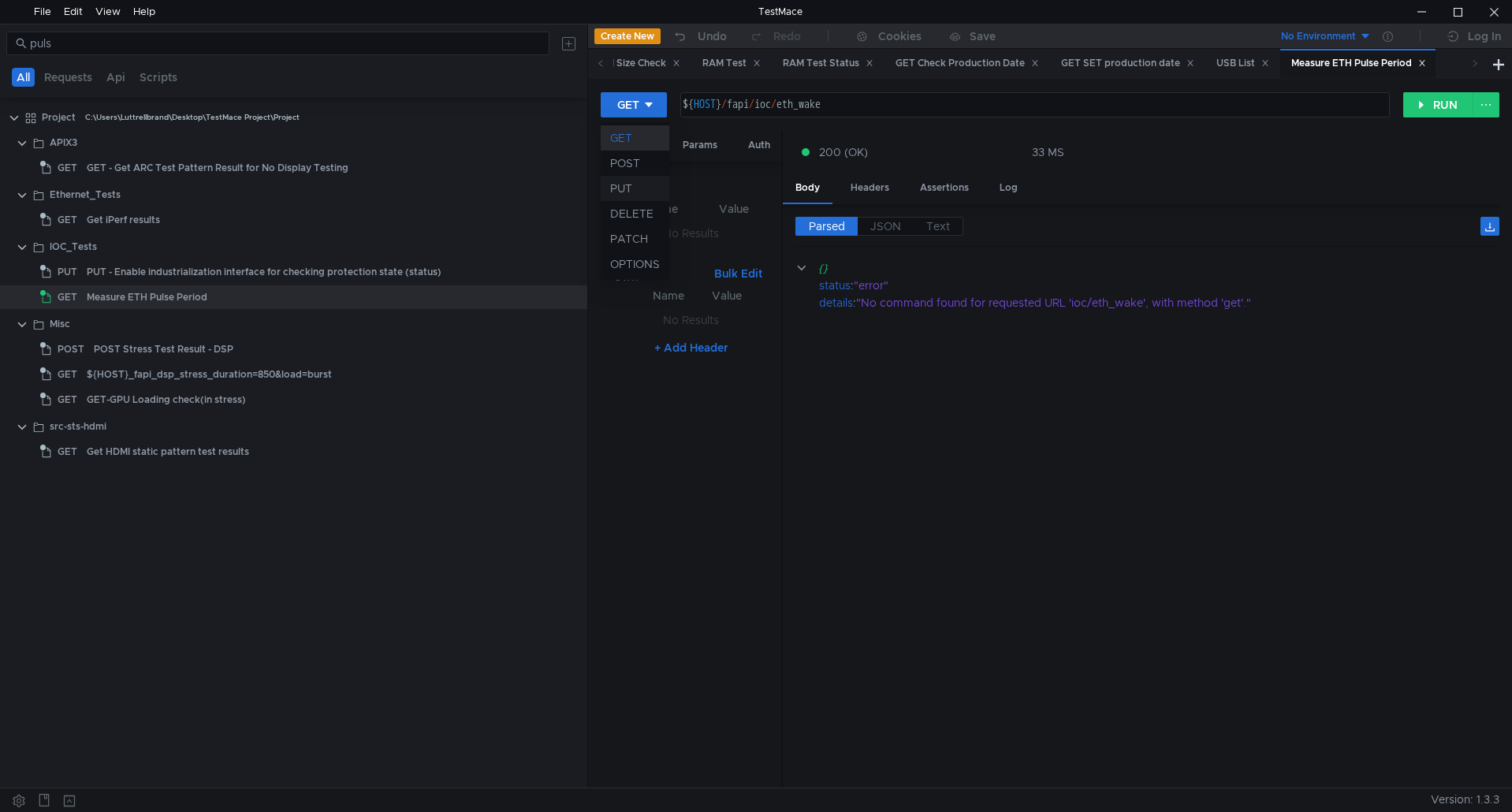 click on "PUT" at bounding box center [635, 188] 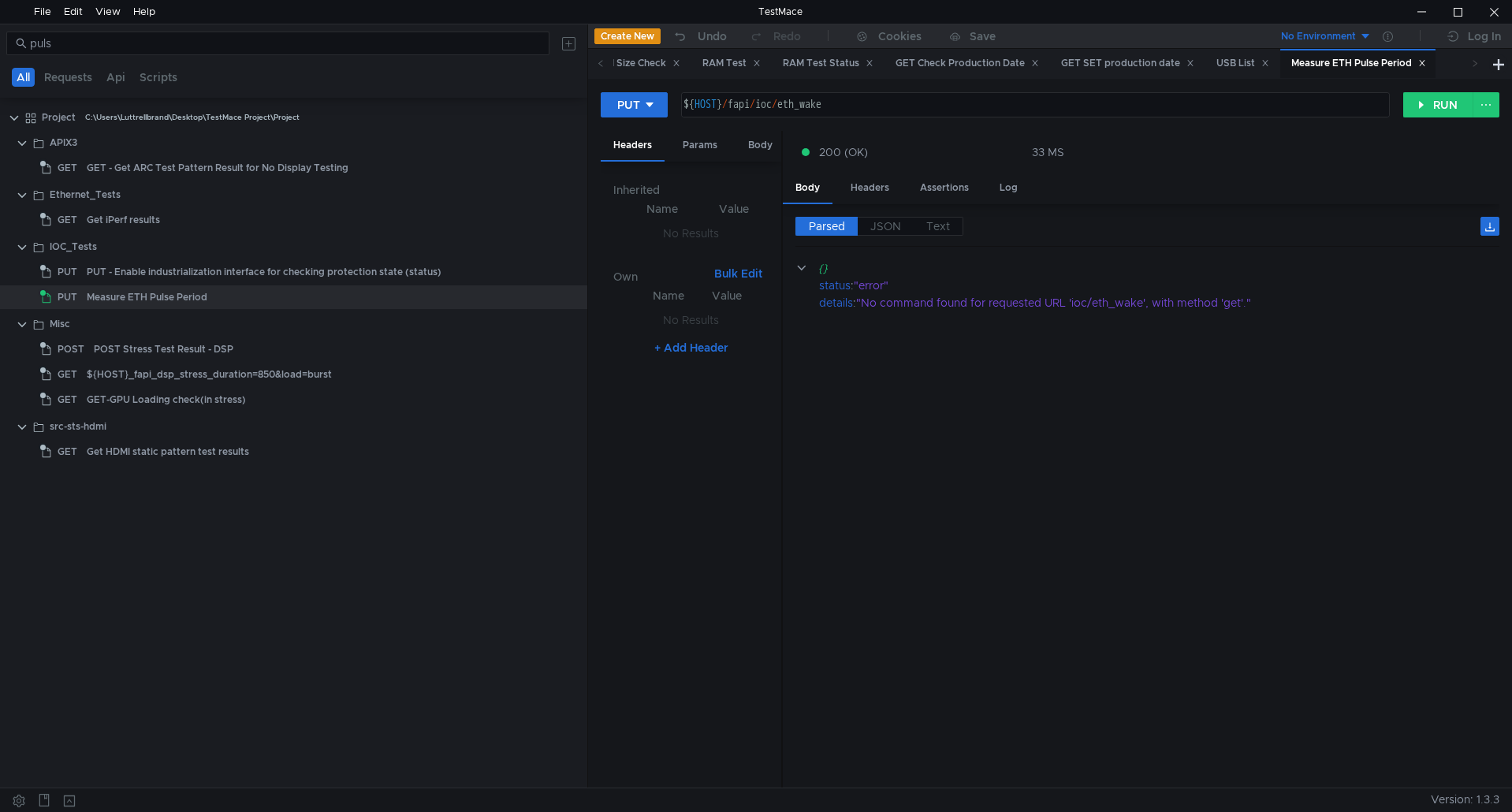 click on "{} status  :  "error" details  :  "No command found for requested URL 'ioc/eth_wake', with method 'get'."" at bounding box center (1147, 517) 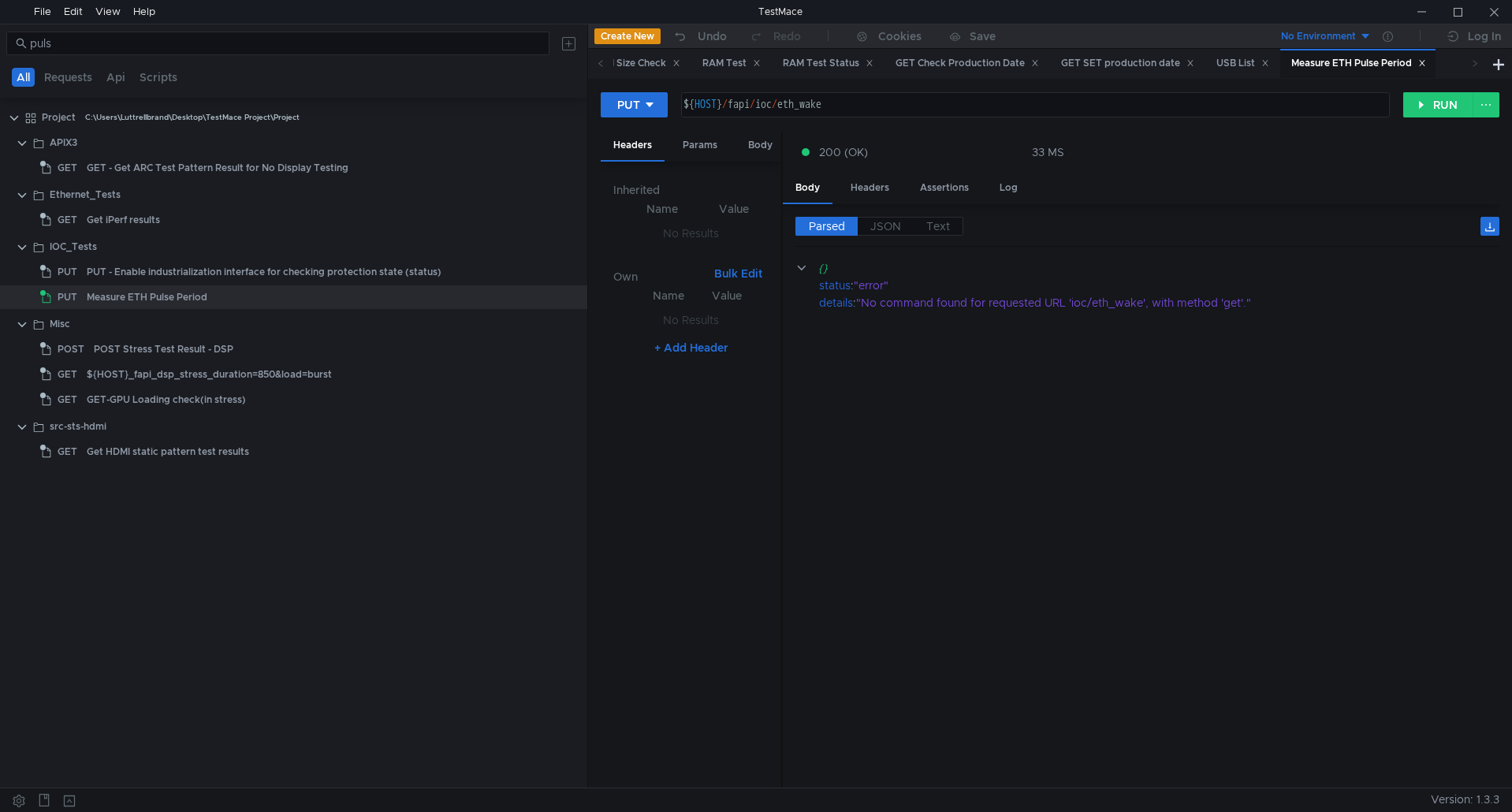 scroll, scrollTop: 0, scrollLeft: 0, axis: both 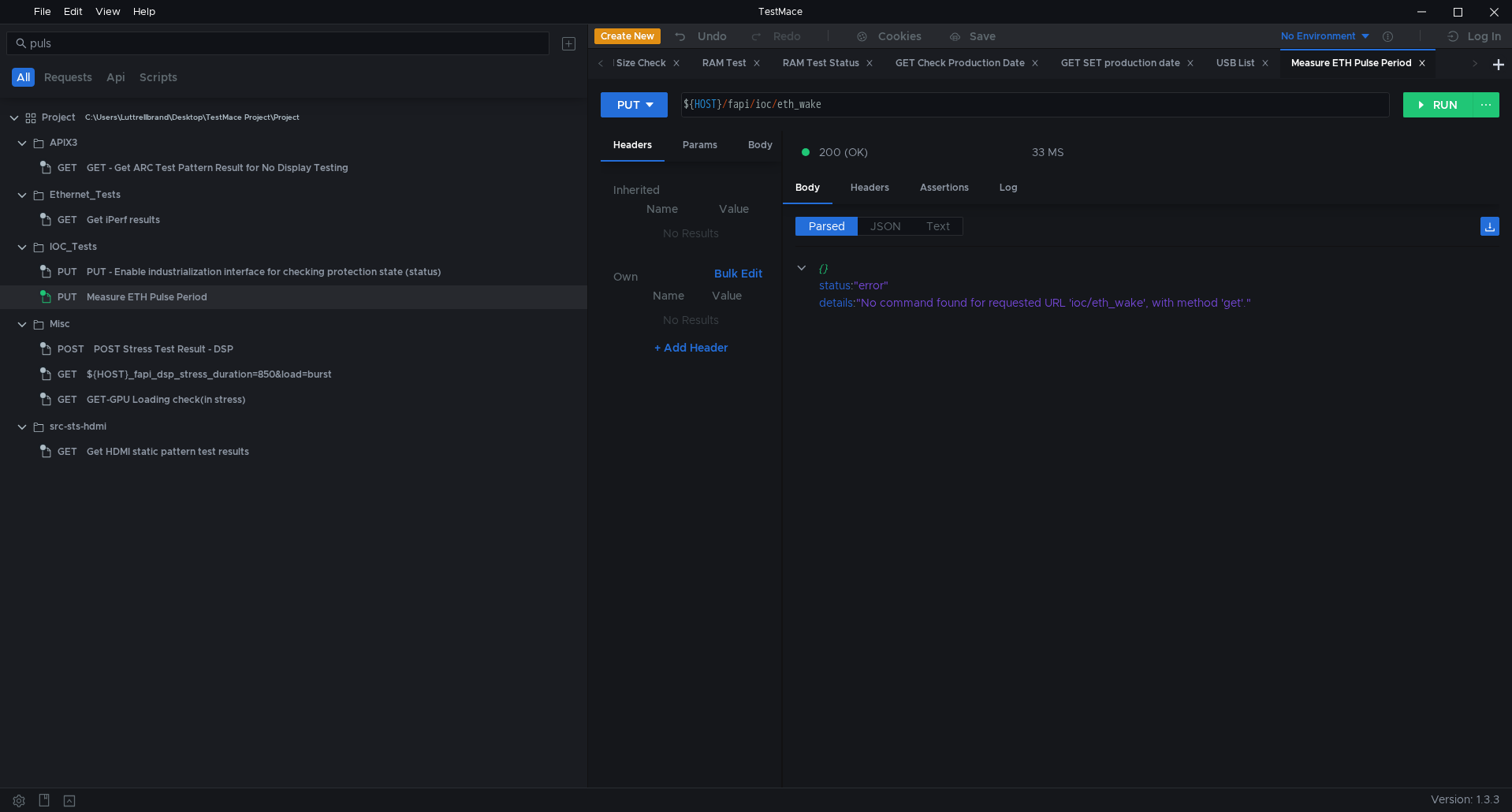 click on "33 MS" at bounding box center [911, 152] 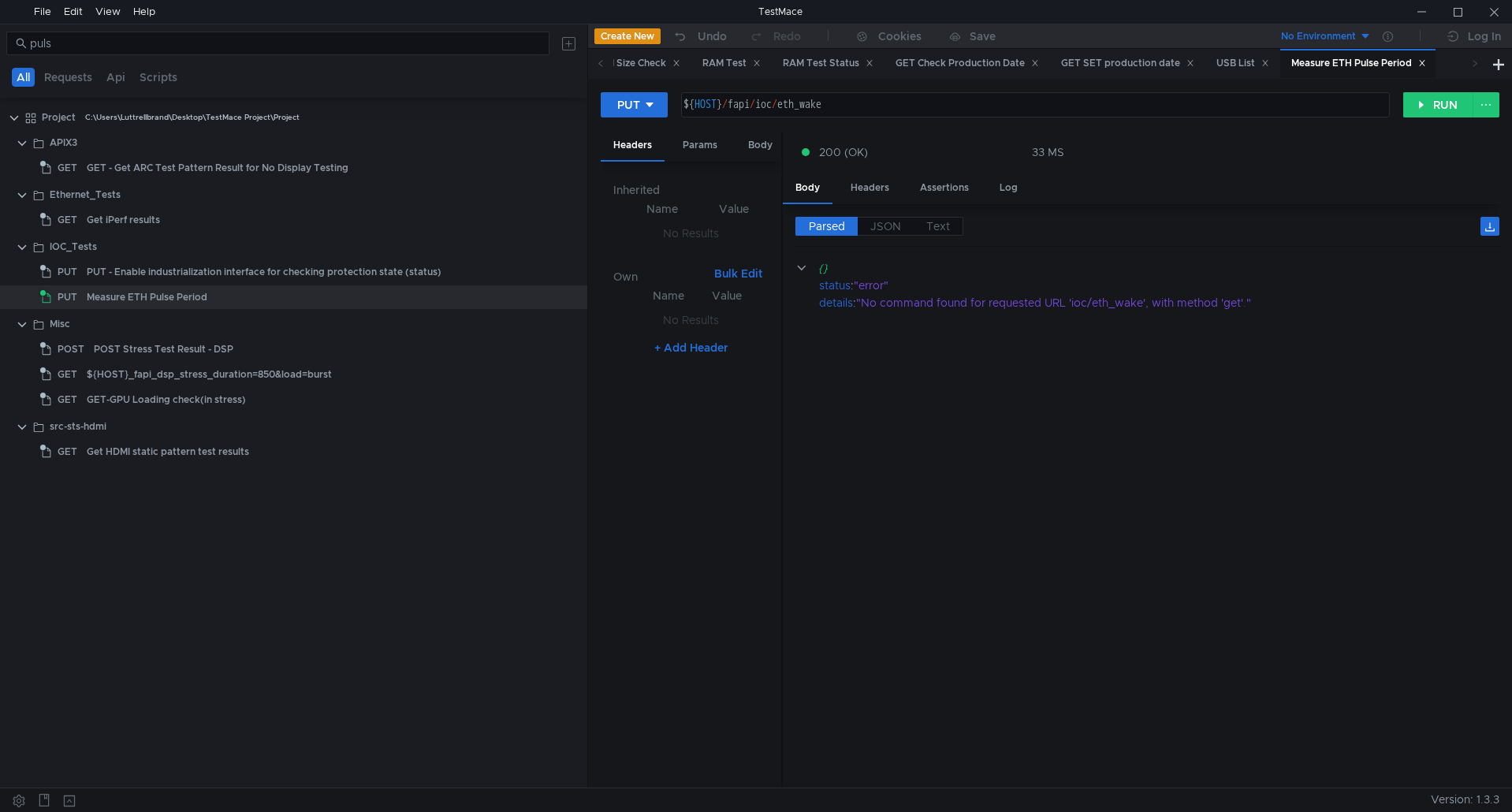 scroll, scrollTop: 0, scrollLeft: 0, axis: both 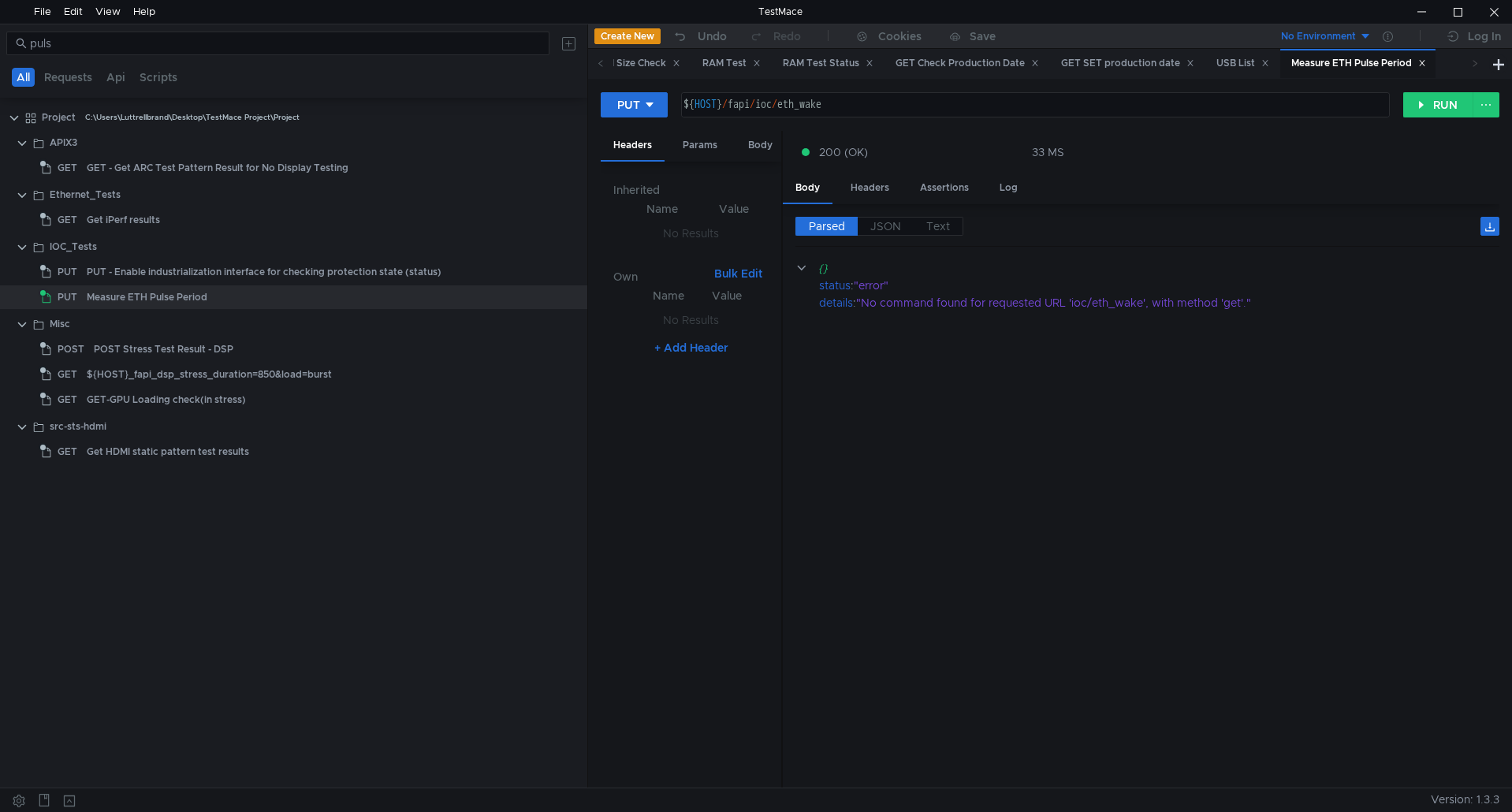 click on "All Requests Api Scripts" at bounding box center [293, 76] 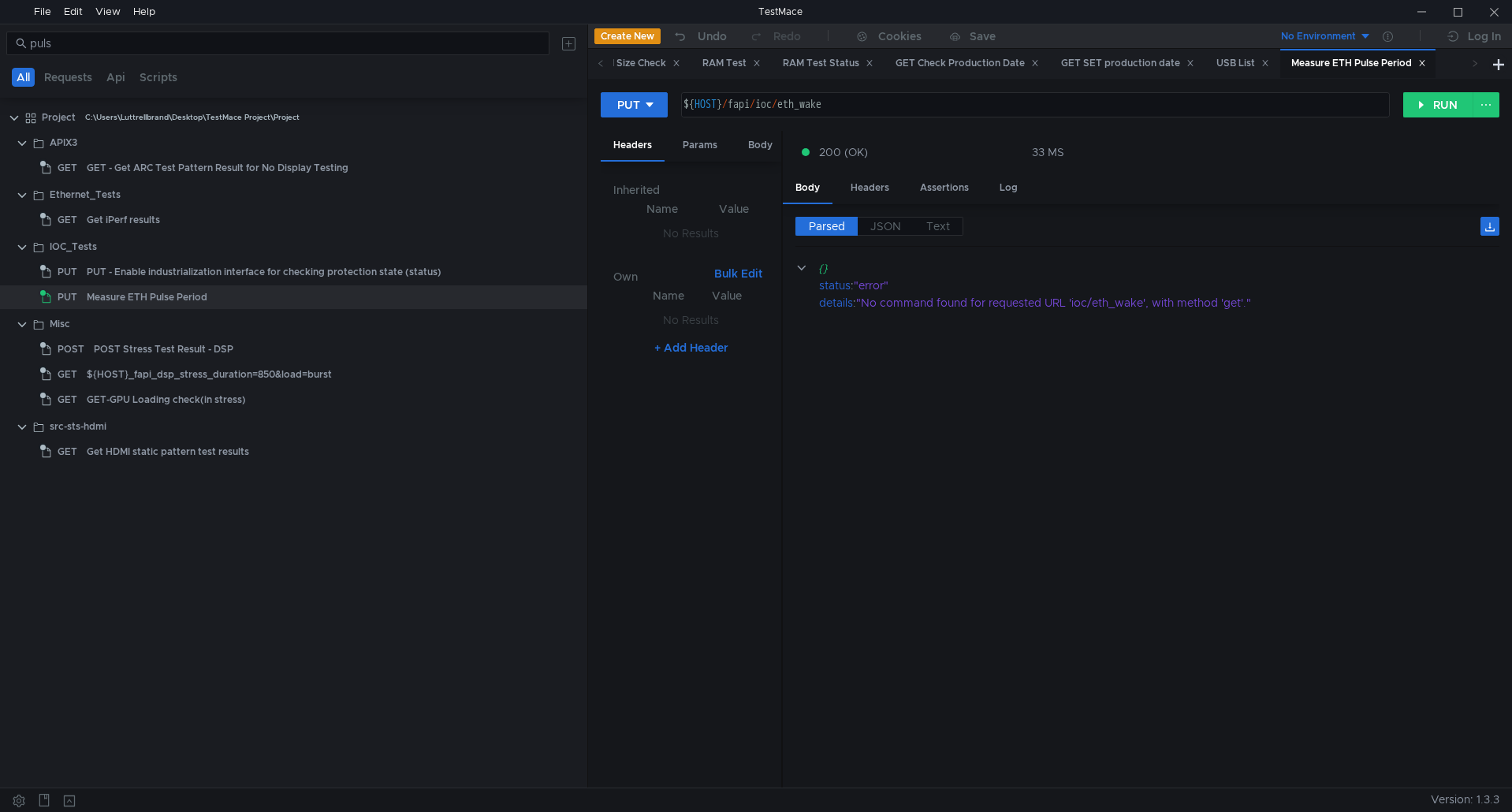 click on "{} status  :  "error" details  :  "No command found for requested URL 'ioc/eth_wake', with method 'get'."" at bounding box center (1147, 517) 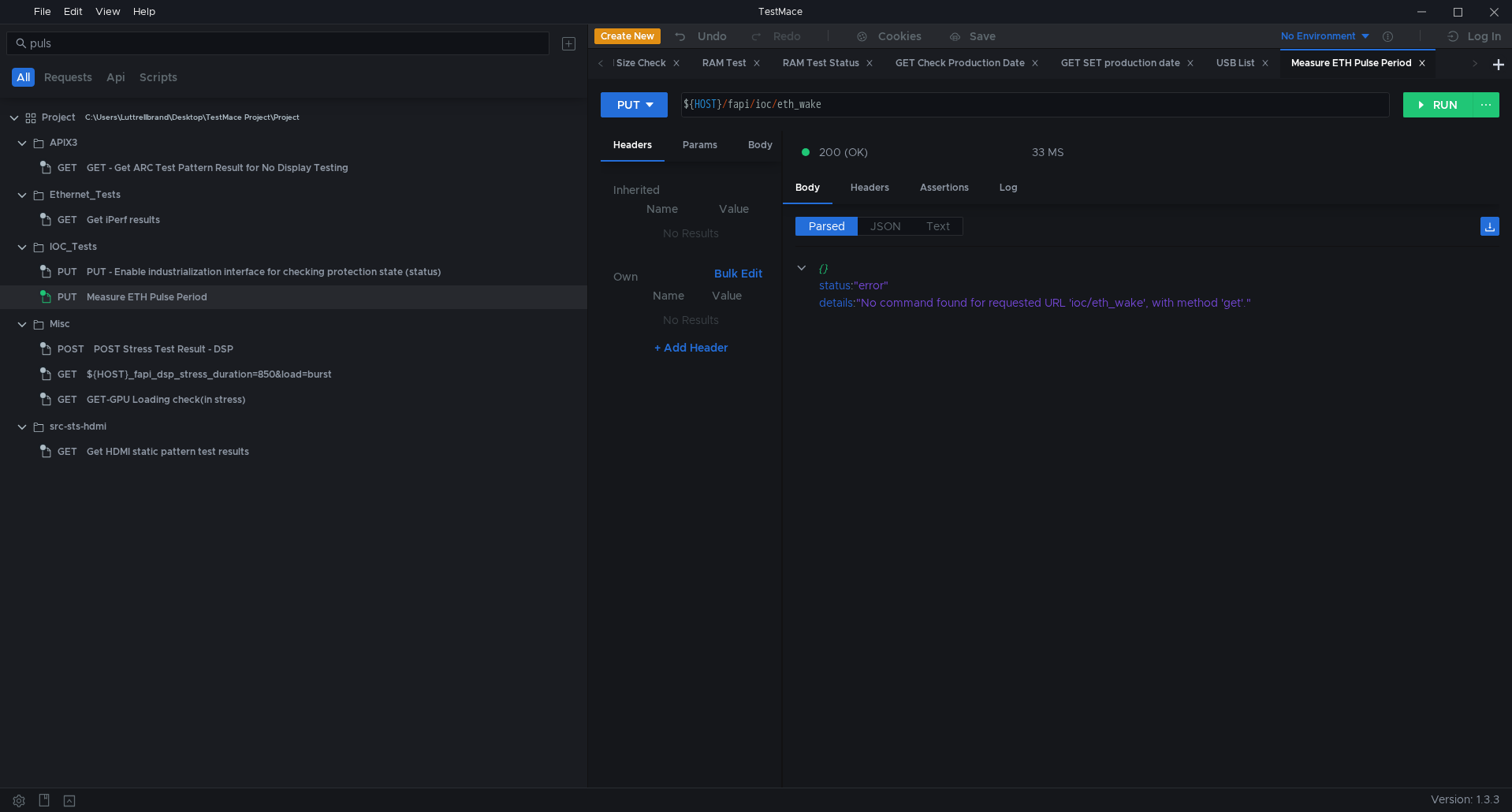 scroll, scrollTop: 0, scrollLeft: 0, axis: both 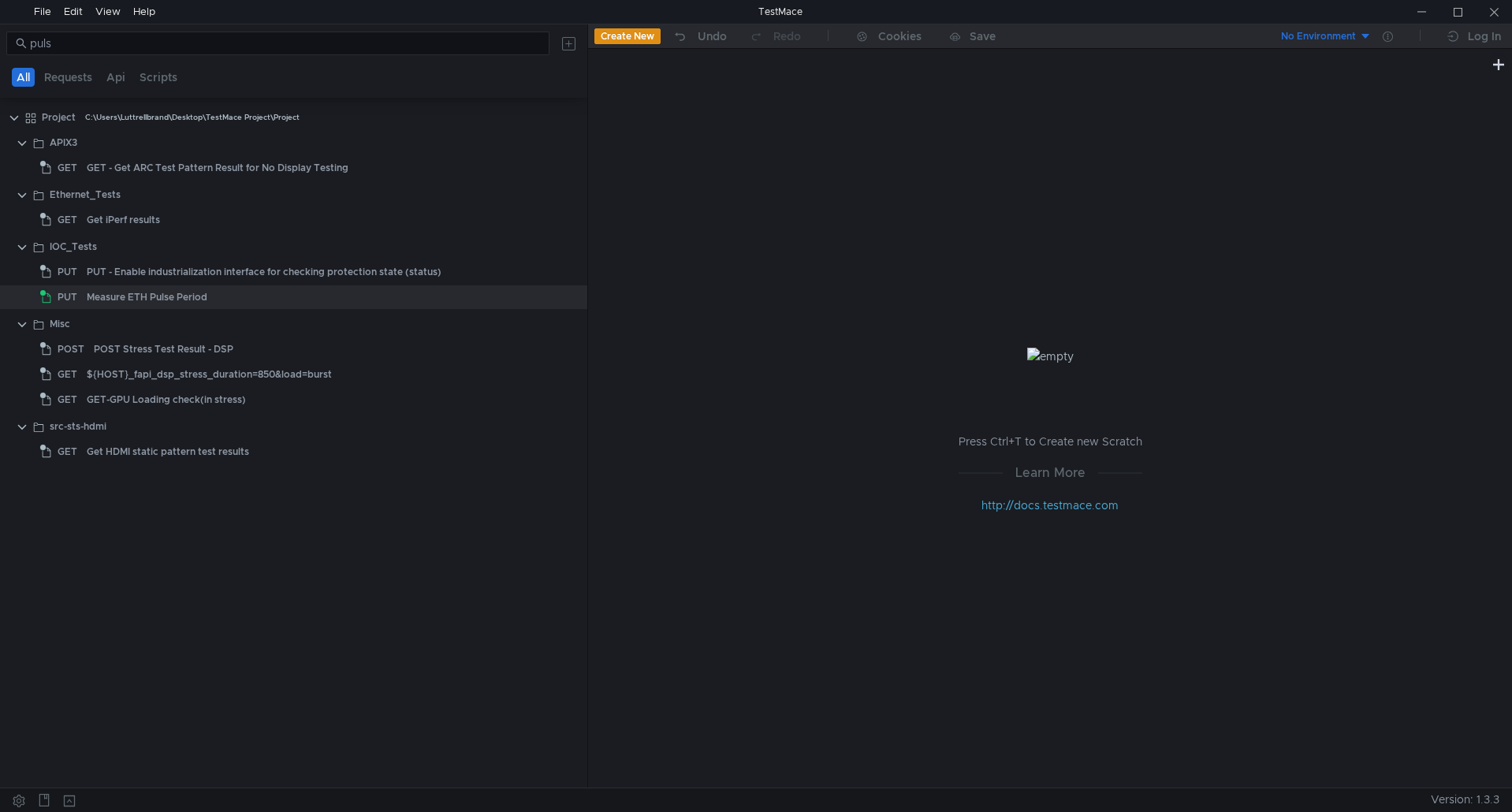 click at bounding box center (1038, 57) 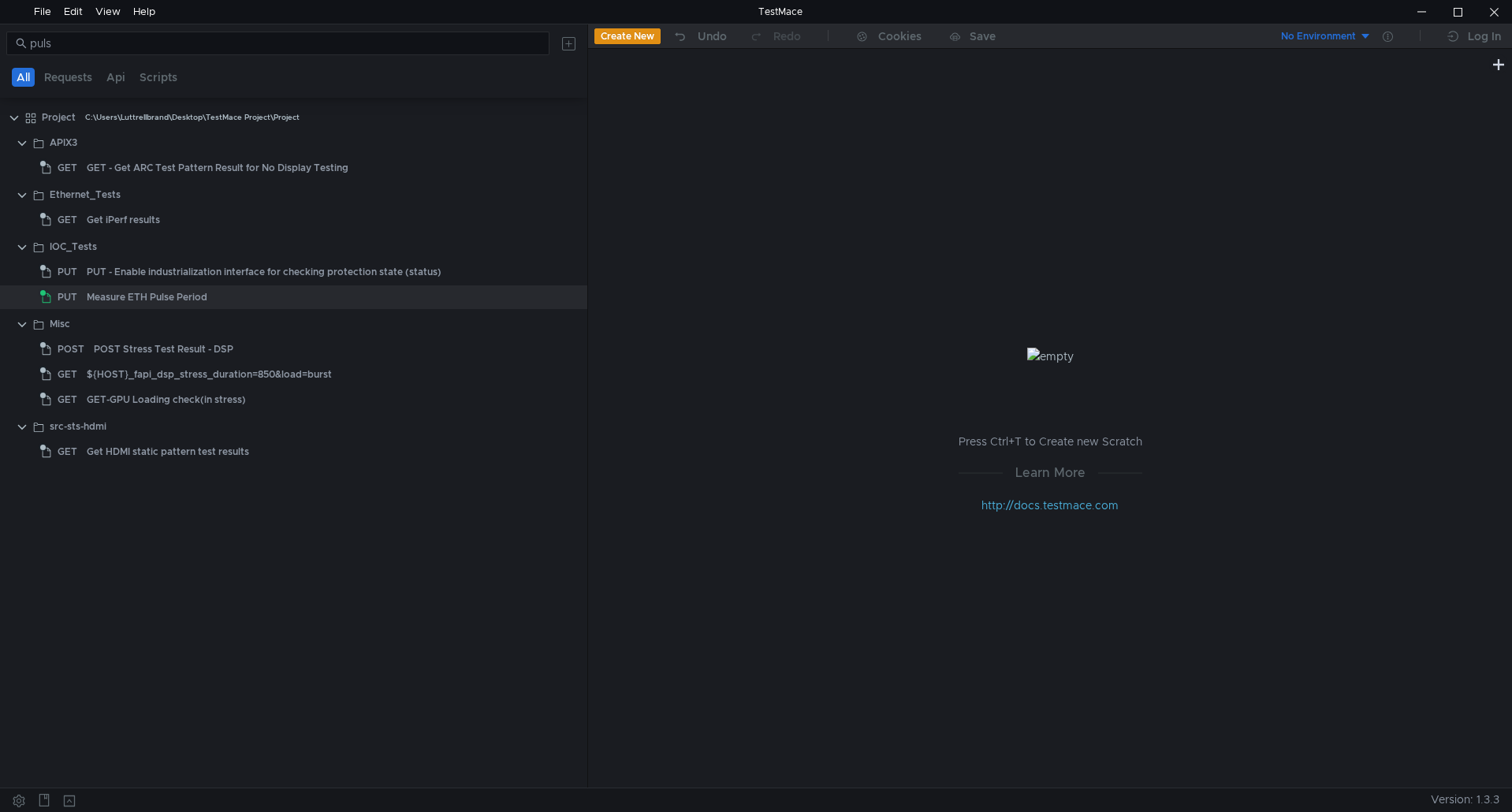 click on "Press Ctrl+T to Create new Scratch  Learn More http://docs.testmace.com" at bounding box center [1050, 430] 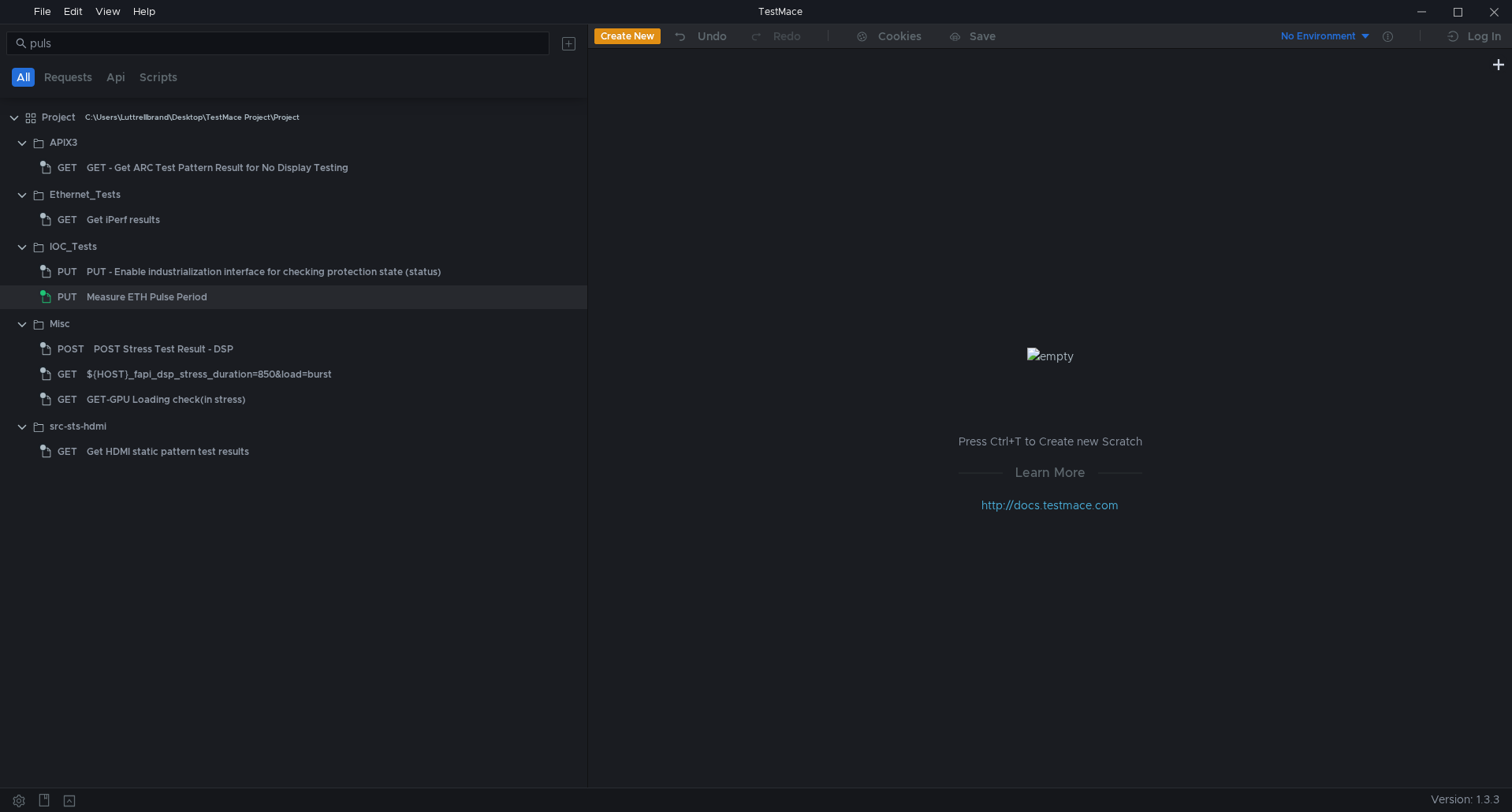 drag, startPoint x: 1138, startPoint y: 117, endPoint x: 1119, endPoint y: 117, distance: 19 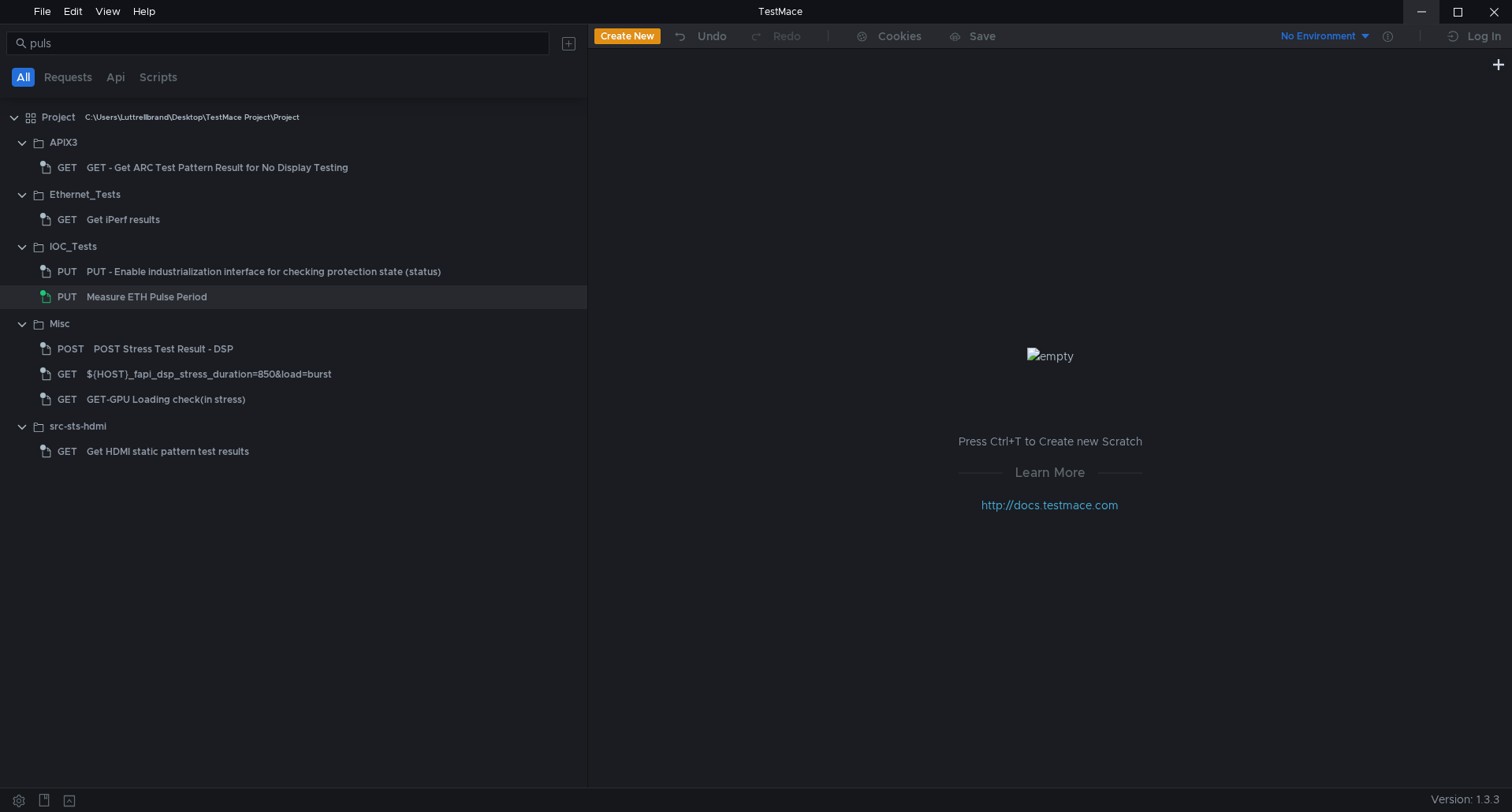 click at bounding box center [1421, 12] 